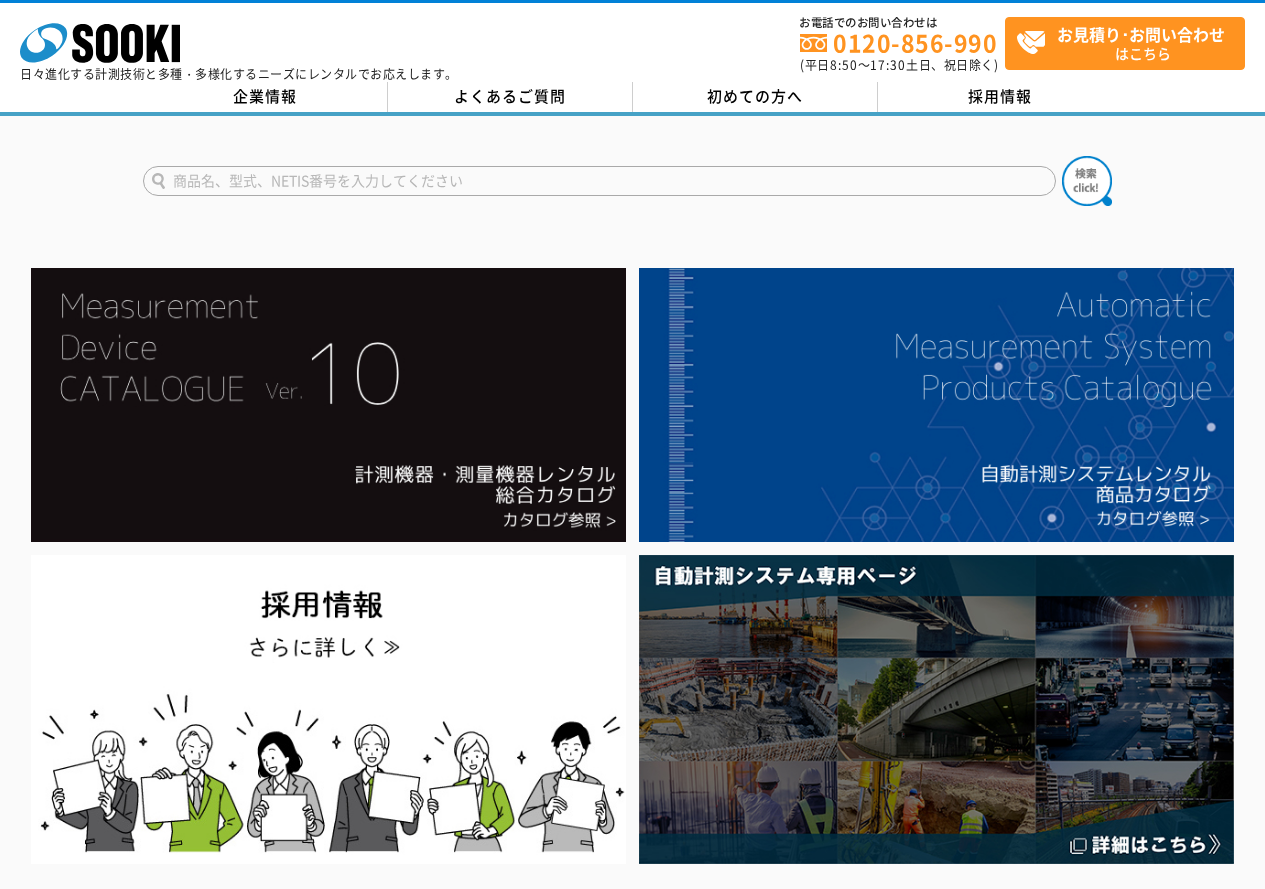 scroll, scrollTop: 0, scrollLeft: 0, axis: both 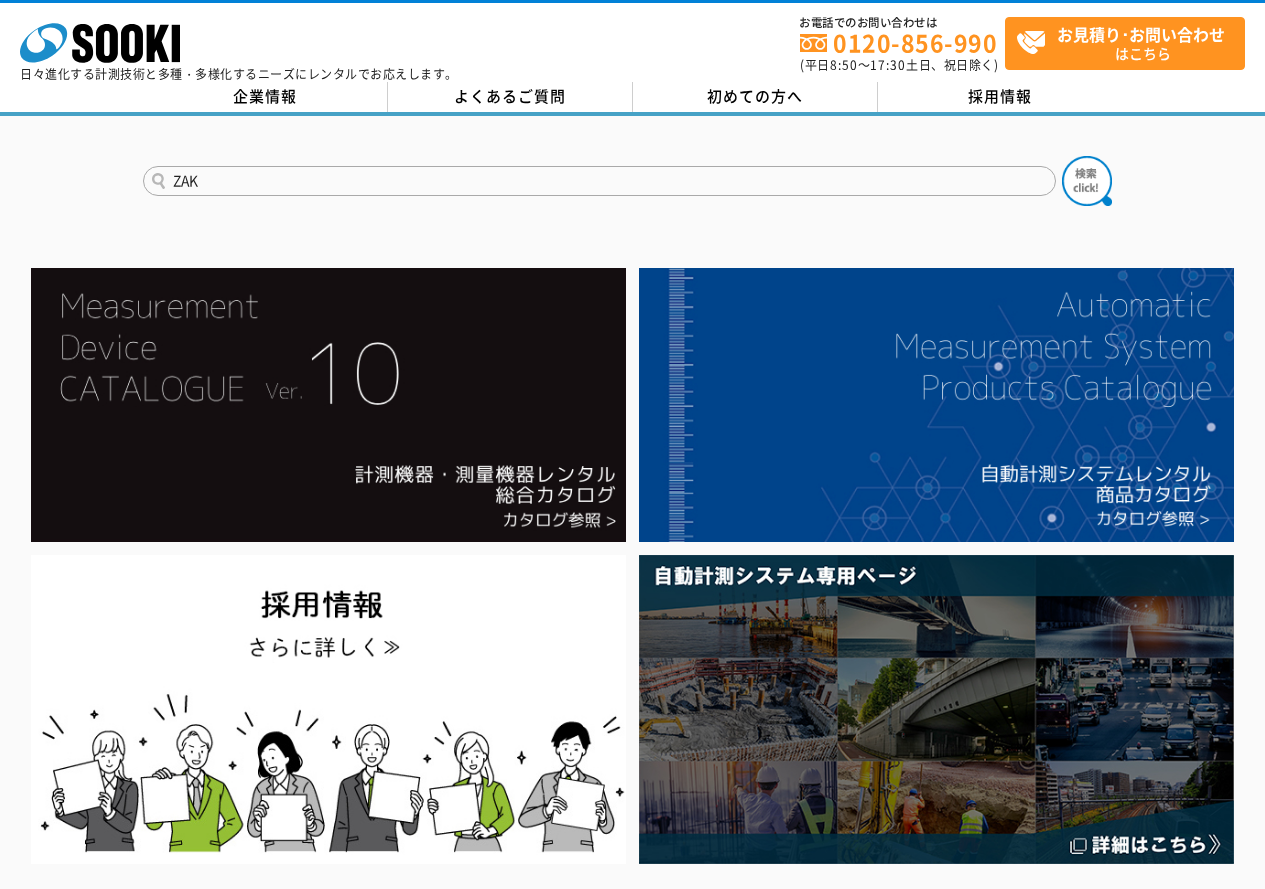 type on "ZAK" 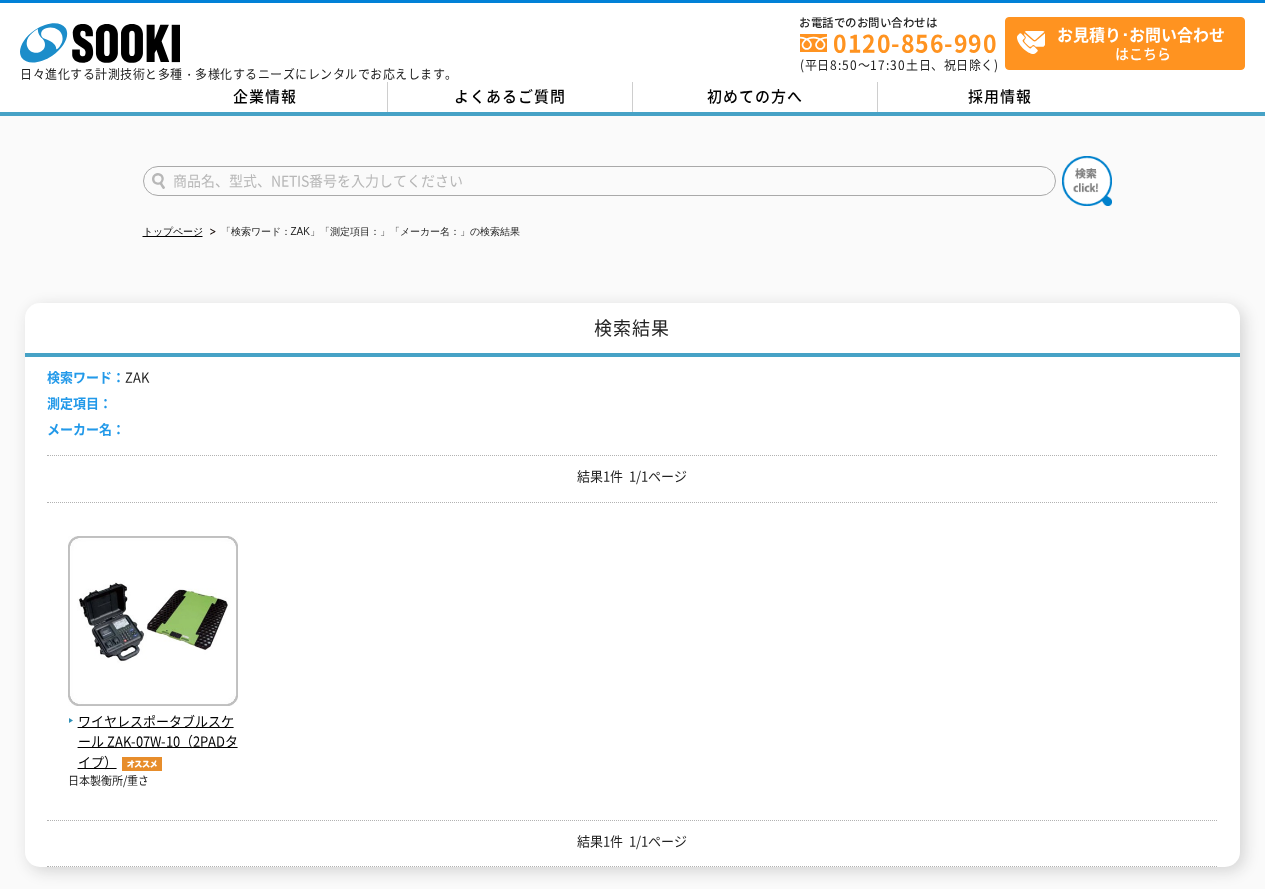 scroll, scrollTop: 0, scrollLeft: 0, axis: both 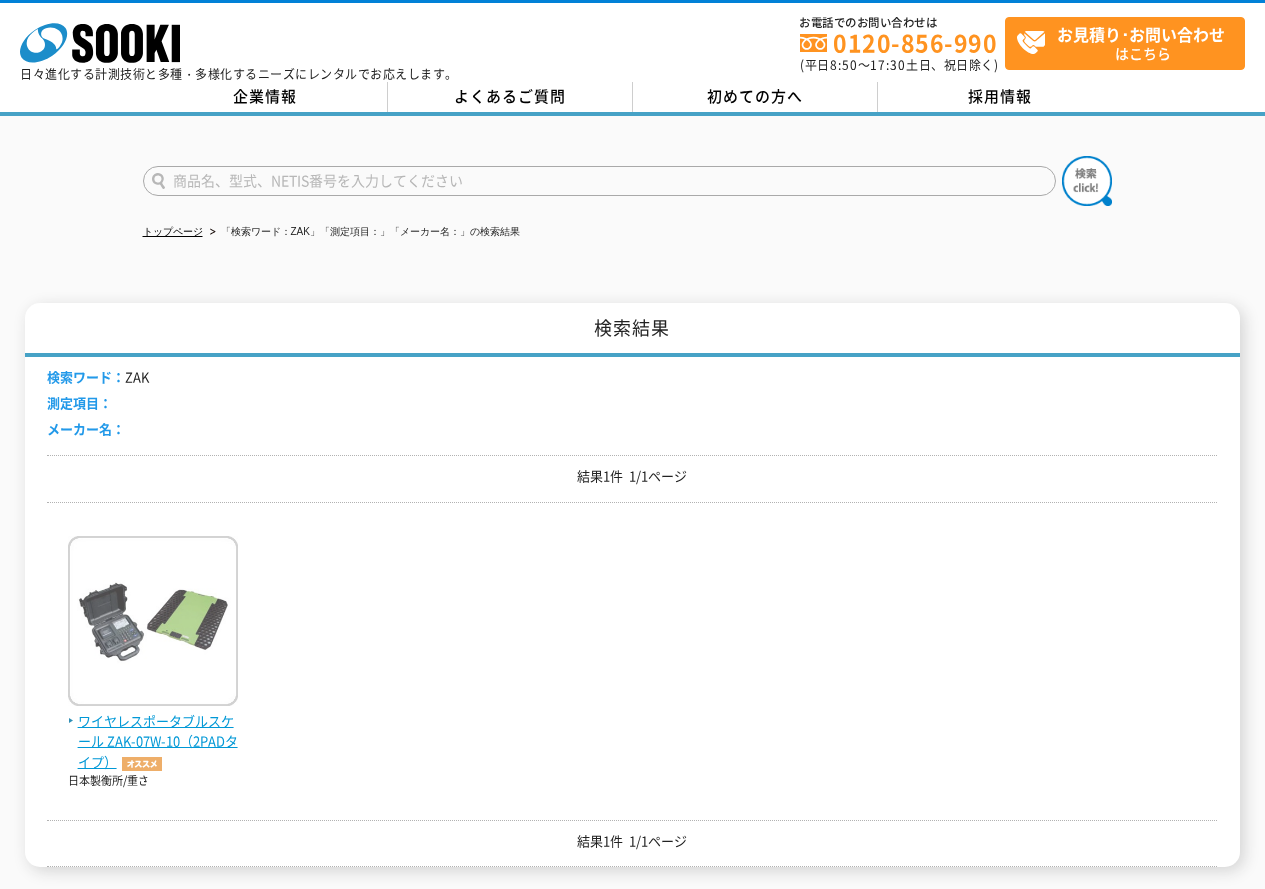 drag, startPoint x: 244, startPoint y: 626, endPoint x: 236, endPoint y: 635, distance: 12.0415945 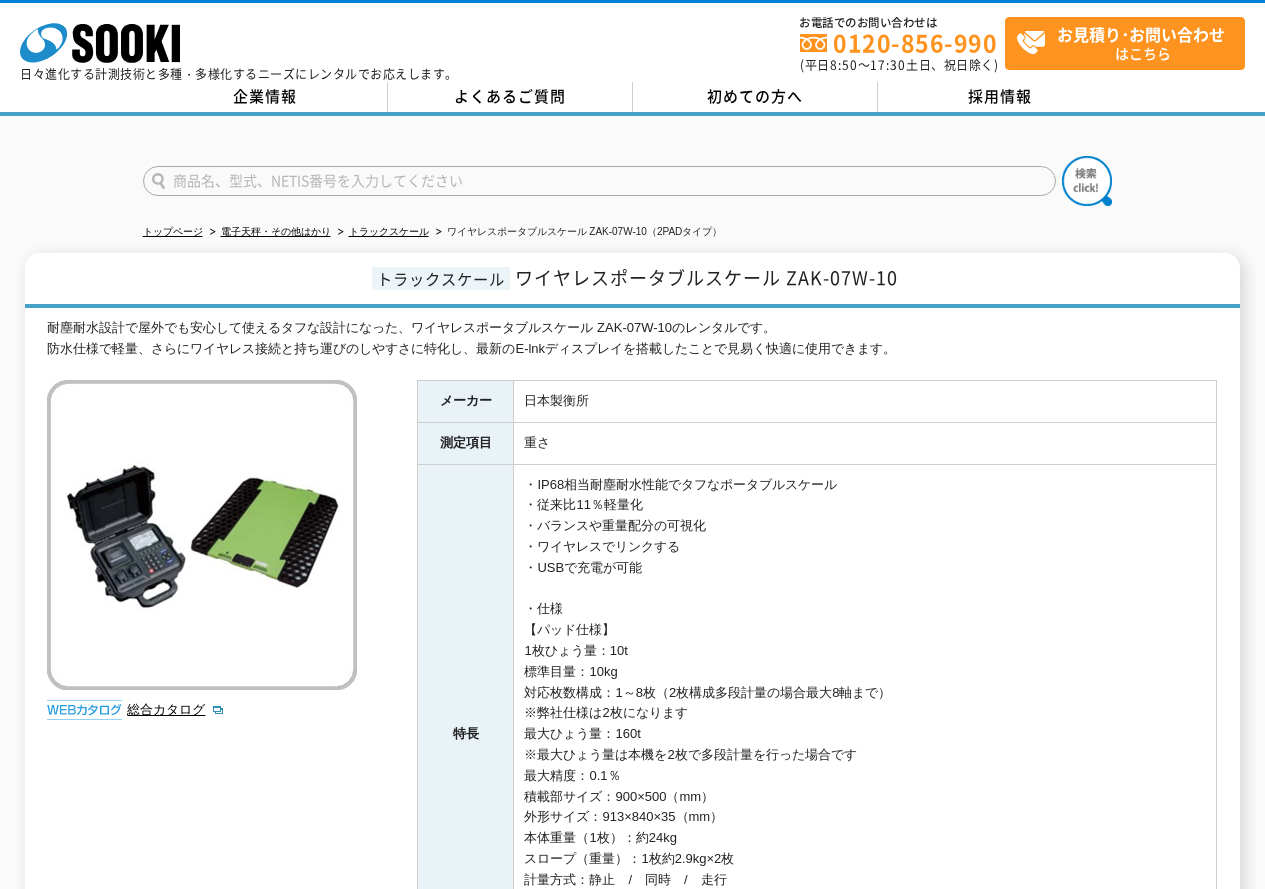 scroll, scrollTop: 0, scrollLeft: 0, axis: both 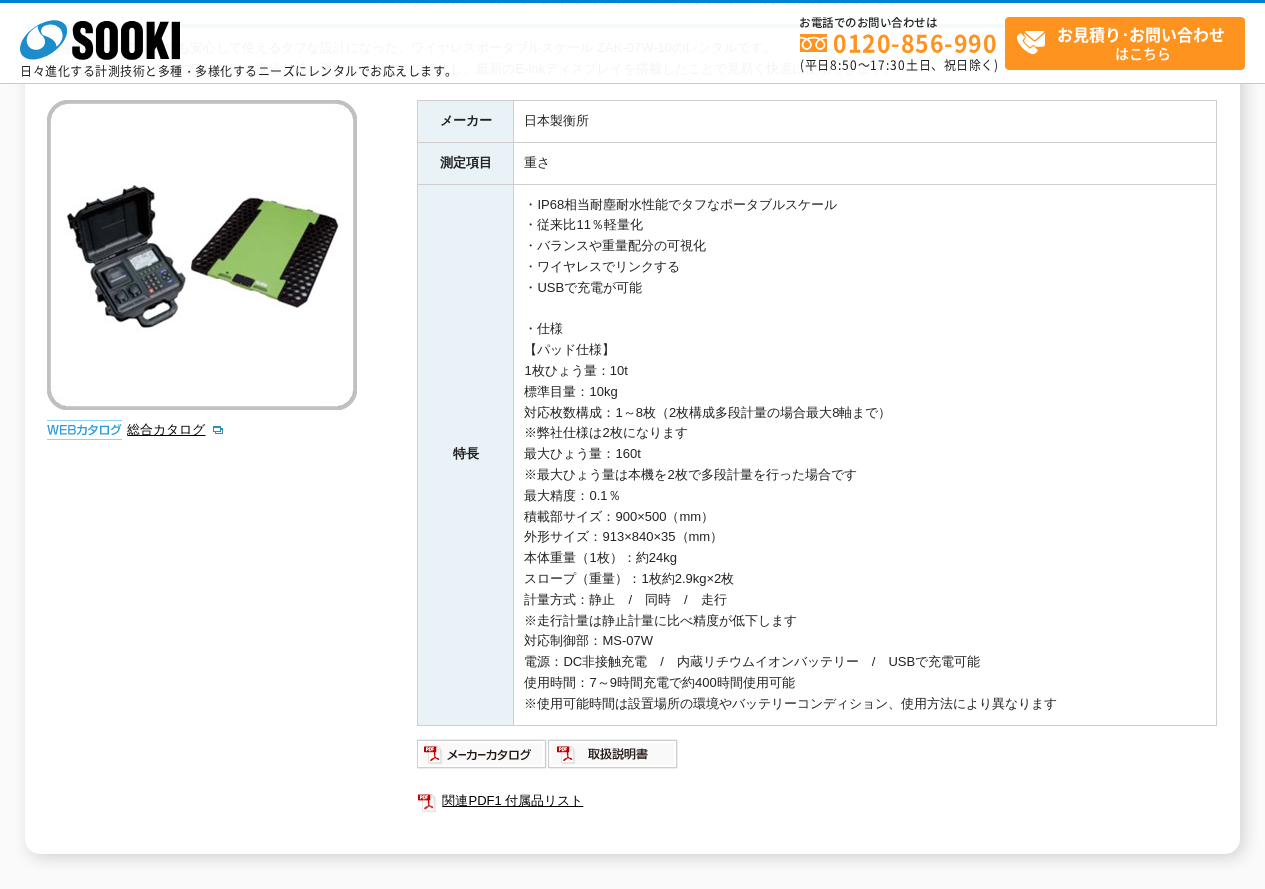 click on "・IP68相当耐塵耐水性能でタフなポータブルスケール
・従来比11％軽量化
・バランスや重量配分の可視化
・ワイヤレスでリンクする
・USBで充電が可能
・仕様
【パッド仕様】
1枚ひょう量：10t
標準目量：10kg
対応枚数構成：1～8枚（2枚構成多段計量の場合最大8軸まで）
※弊社仕様は2枚になります
最大ひょう量：160t
※最大ひょう量は本機を2枚で多段計量を行った場合です
最大精度：0.1％
積載部サイズ：900×500（mm）
外形サイズ：913×840×35（mm）
本体重量（1枚）：約24kg
スロープ（重量）：1枚約2.9kg×2枚
計量方式：静止　/　同時　/　走行
※走行計量は静止計量に比べ精度が低下します
対応制御部：MS-07W
使用時間：7～9時間充電で約400時間使用可能" at bounding box center [865, 454] 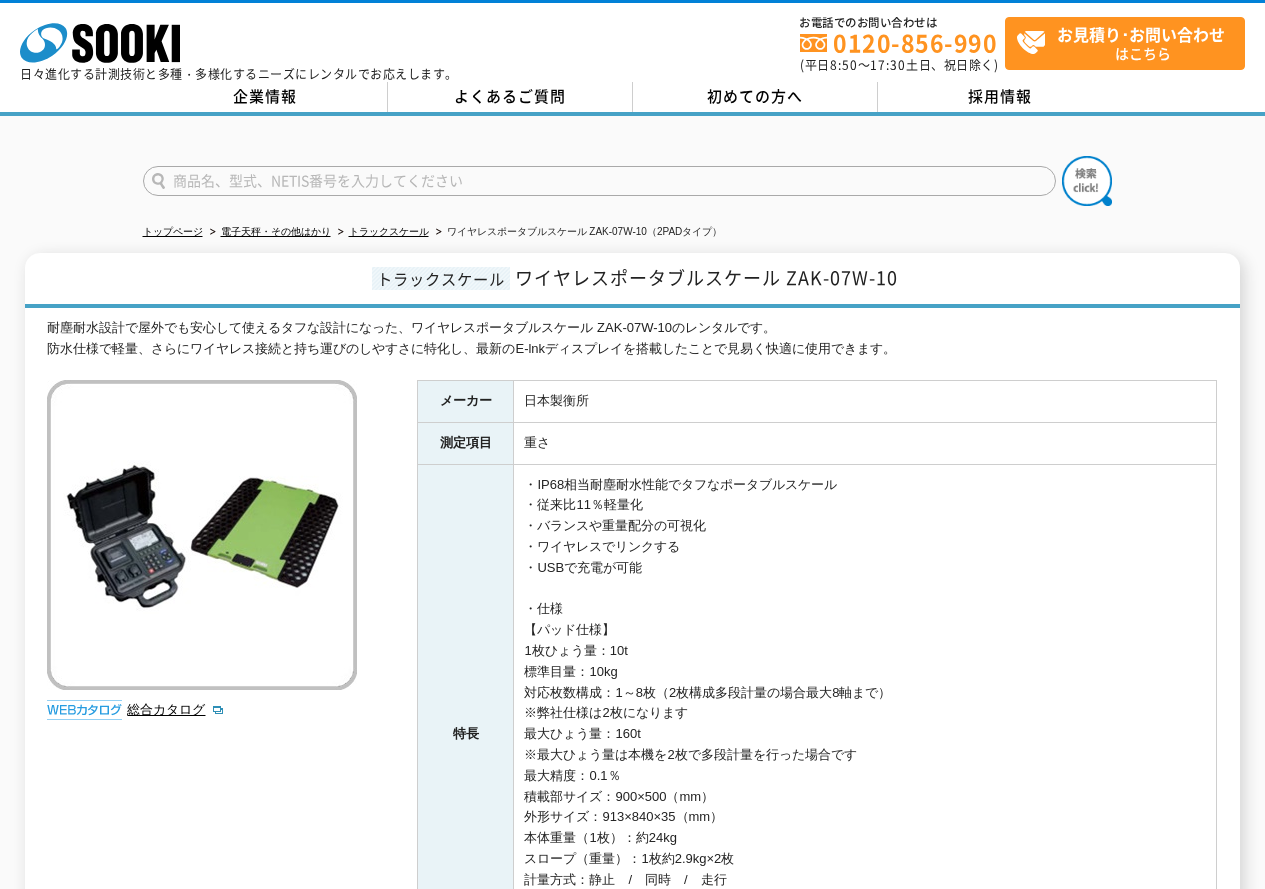 click on "耐塵耐水設計で屋外でも安心して使えるタフな設計になった、ワイヤレスポータブルスケール ZAK-07W-10のレンタルです。
防水仕様で軽量、さらにワイヤレス接続と持ち運びのしやすさに特化し、最新のE-lnkディスプレイを搭載したことで見易く快適に使用できます。
総合カタログ
メーカー
日本製衡所
測定項目
重さ
特長
・IP68相当耐塵耐水性能でタフなポータブルスケール" at bounding box center (632, 725) 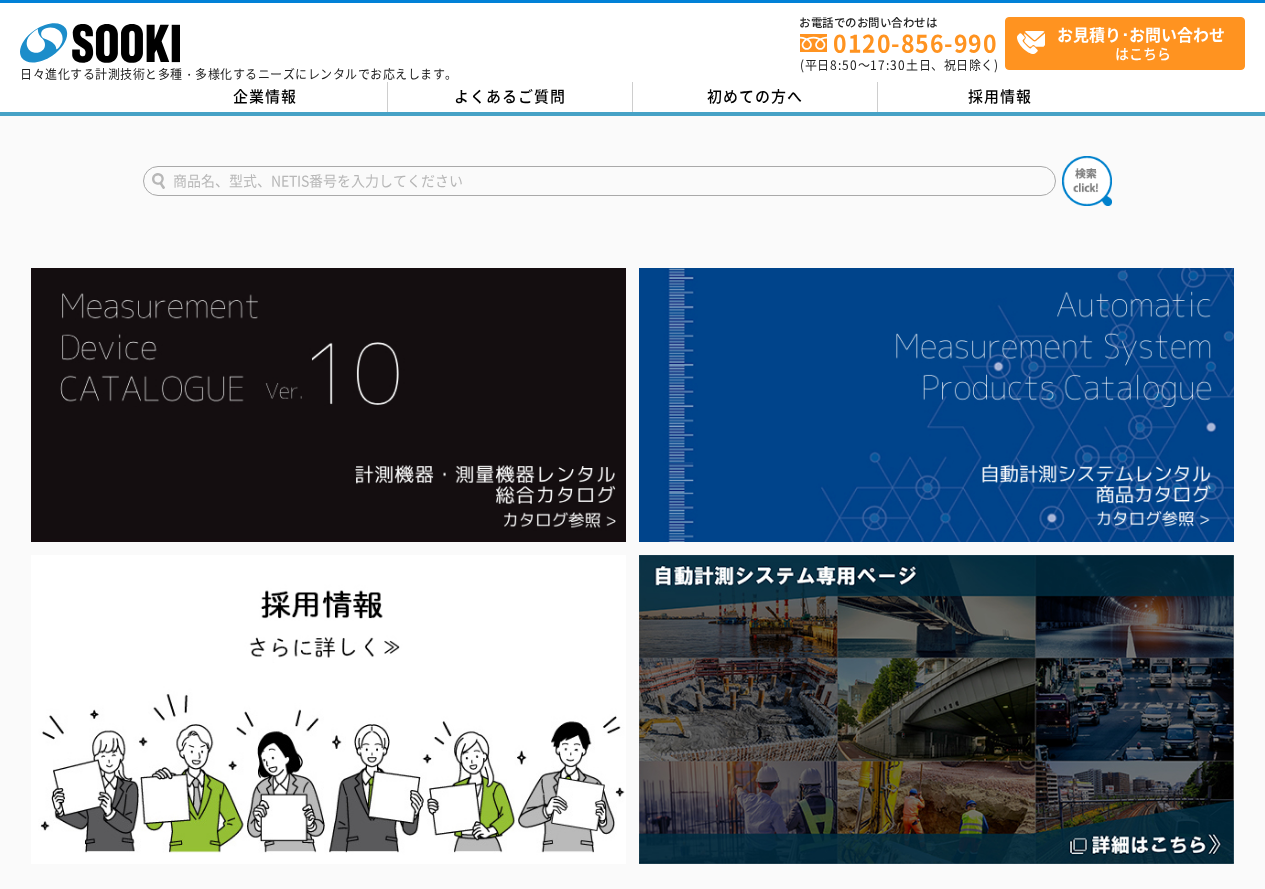 scroll, scrollTop: 0, scrollLeft: 0, axis: both 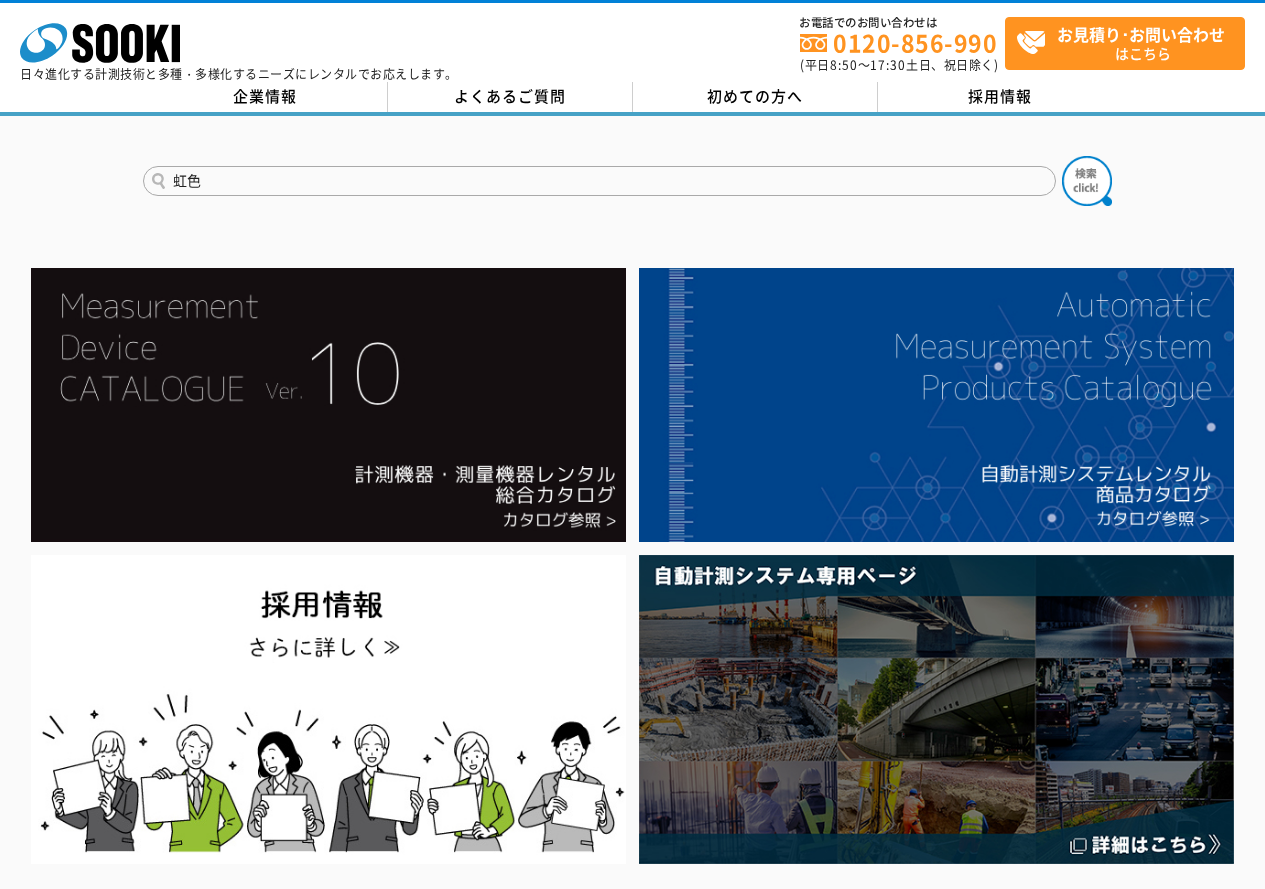 type on "虹色" 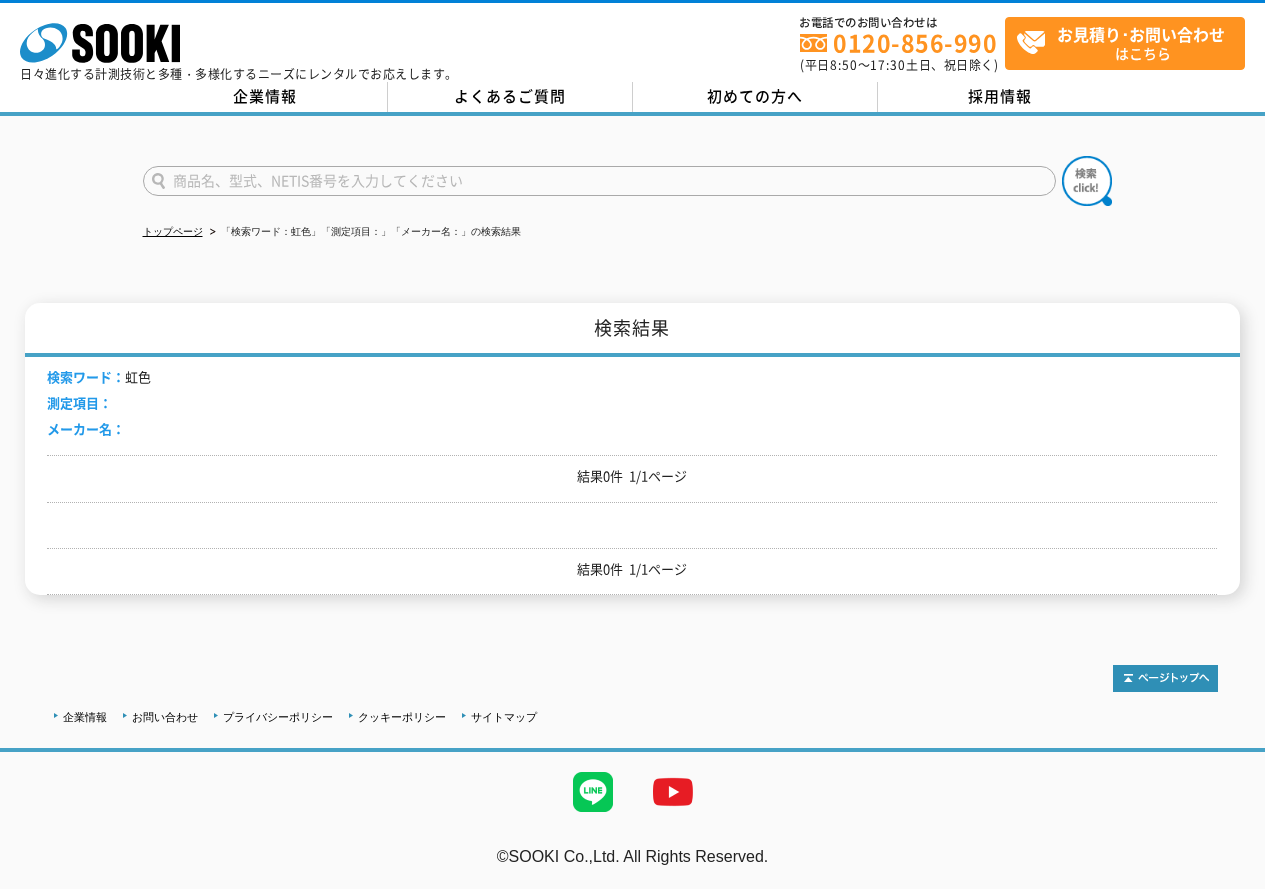 scroll, scrollTop: 0, scrollLeft: 0, axis: both 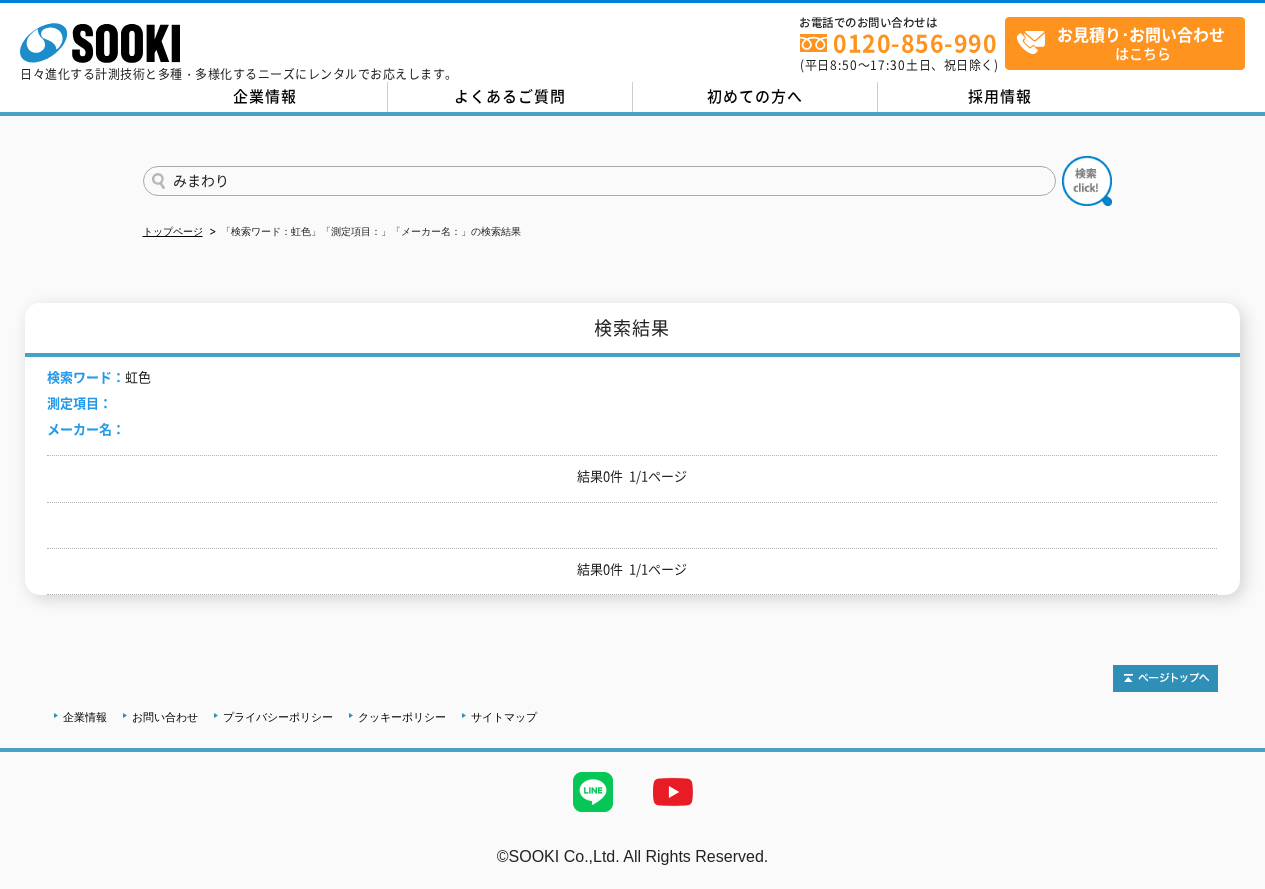 type on "みまわり" 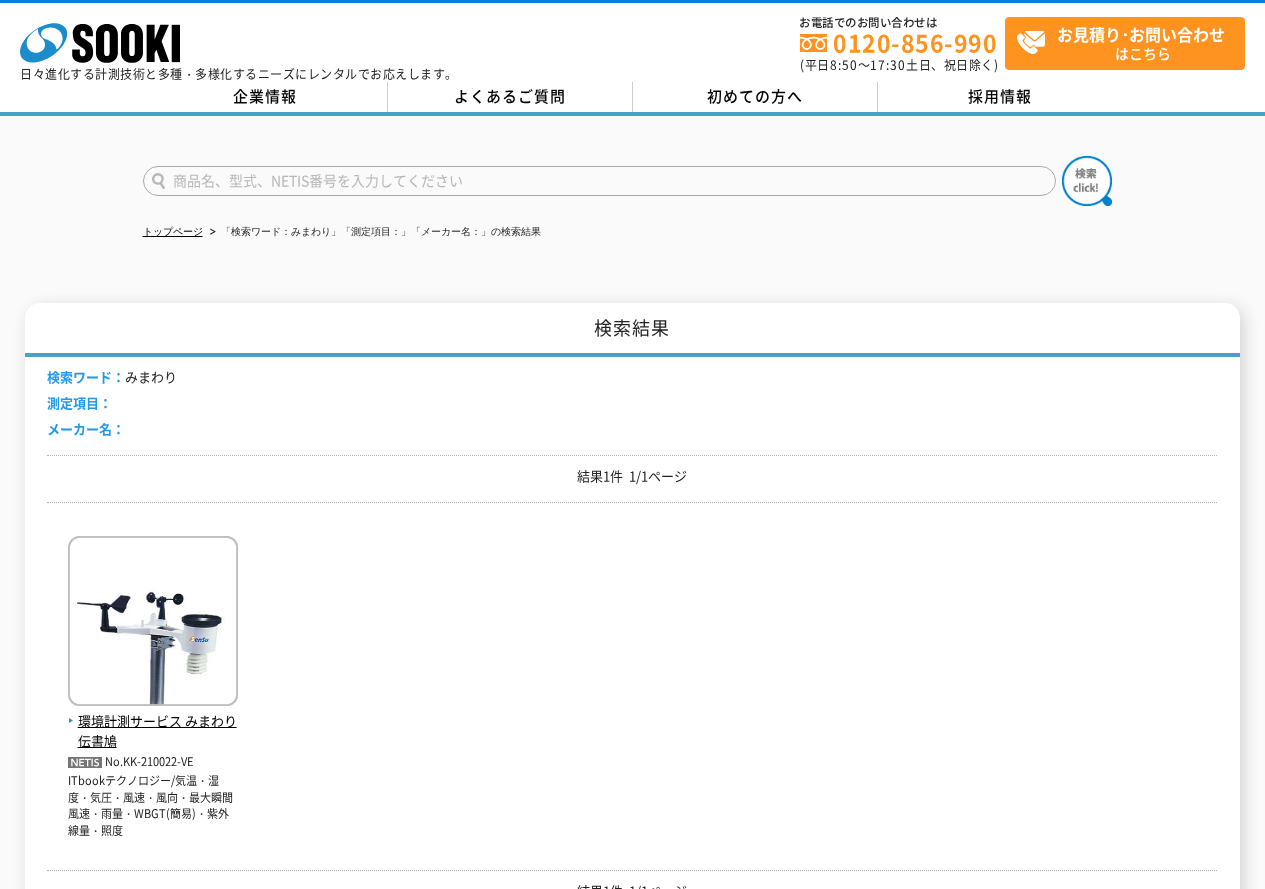 scroll, scrollTop: 0, scrollLeft: 0, axis: both 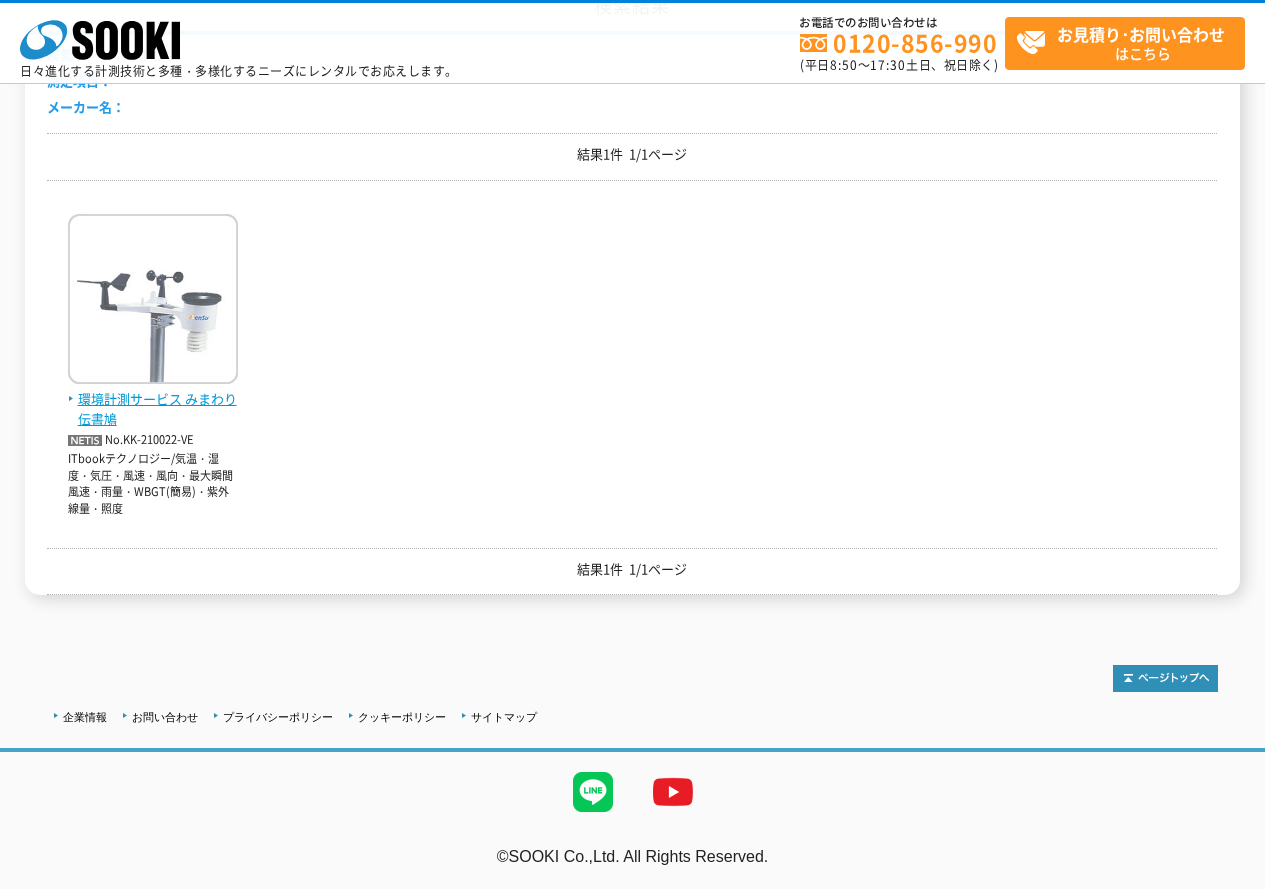 click on "環境計測サービス みまわり伝書鳩" at bounding box center [153, 410] 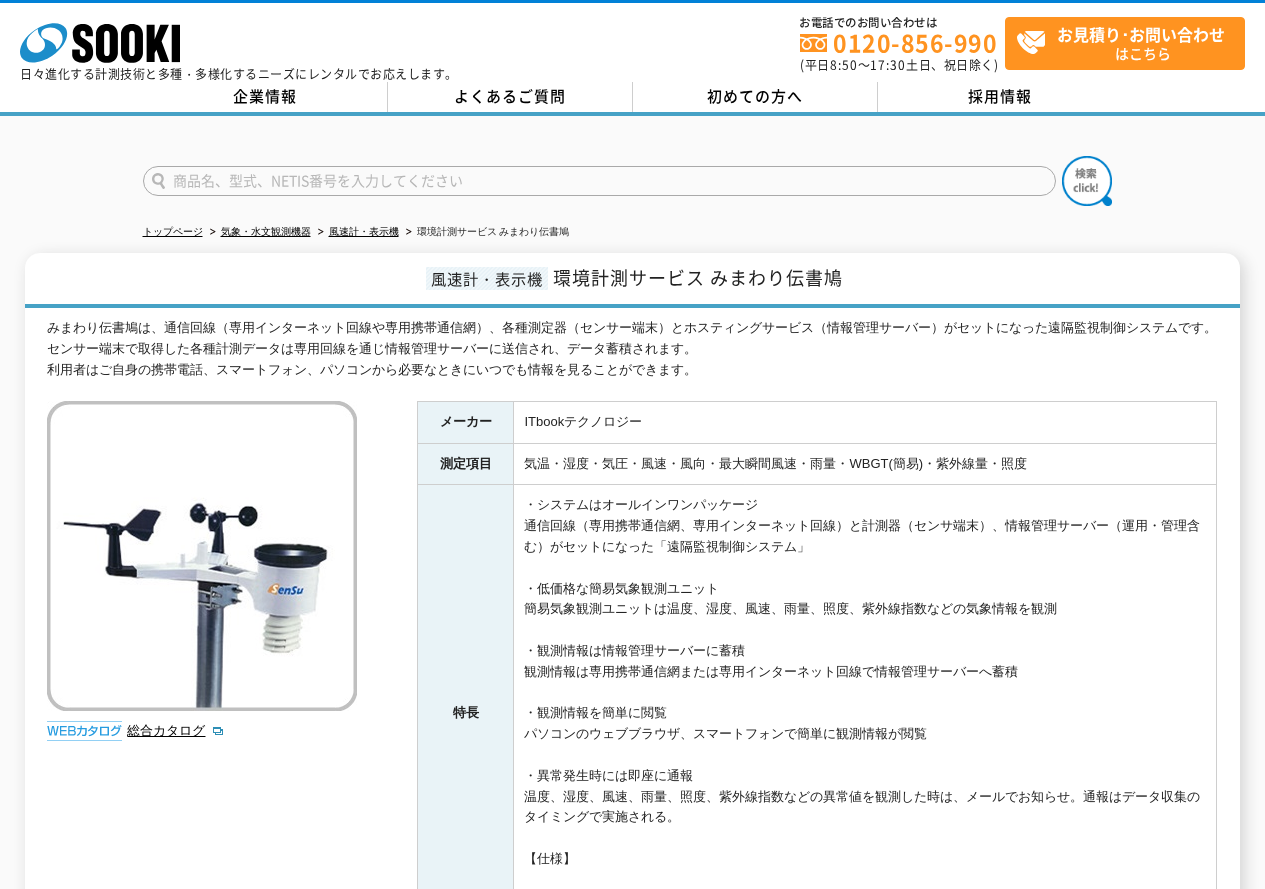 scroll, scrollTop: 0, scrollLeft: 0, axis: both 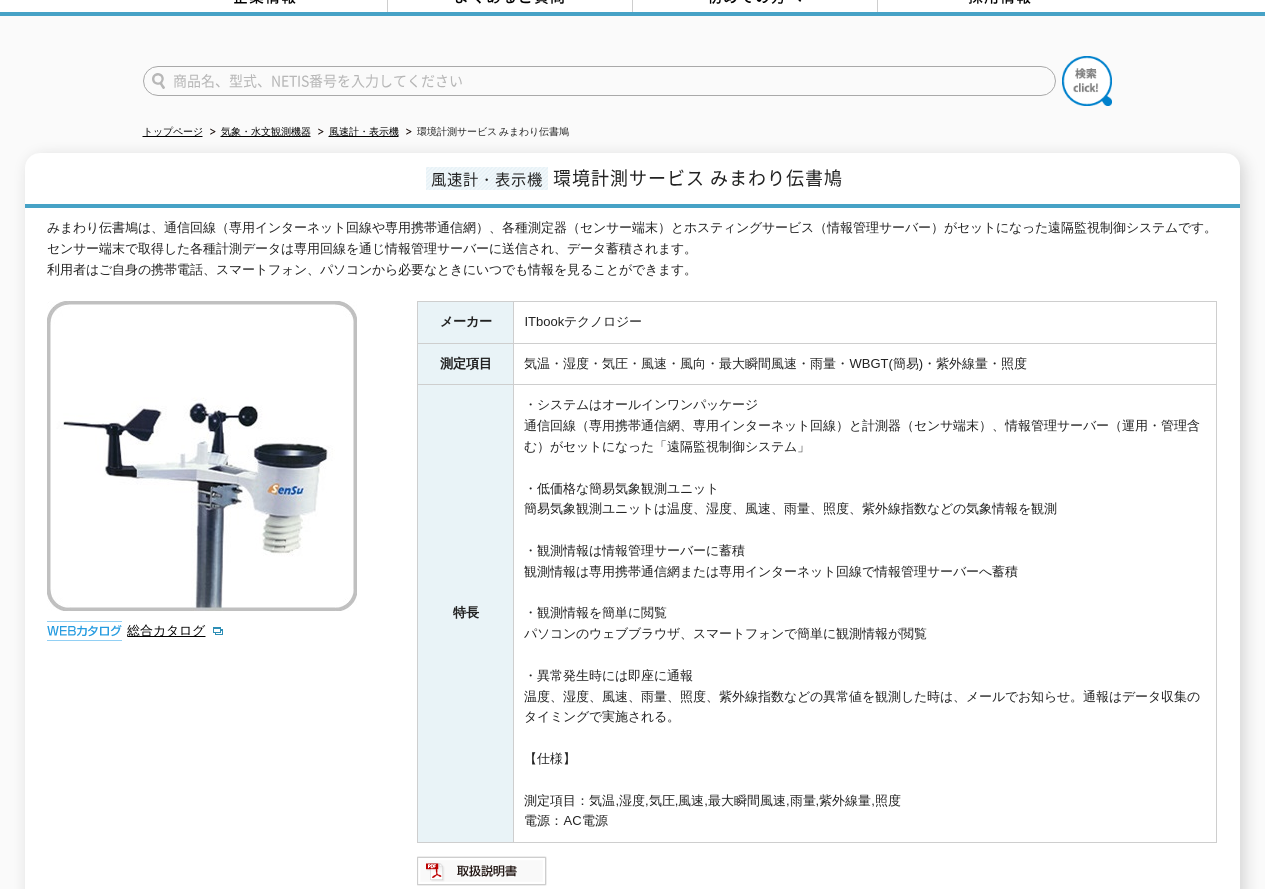 click at bounding box center (599, 81) 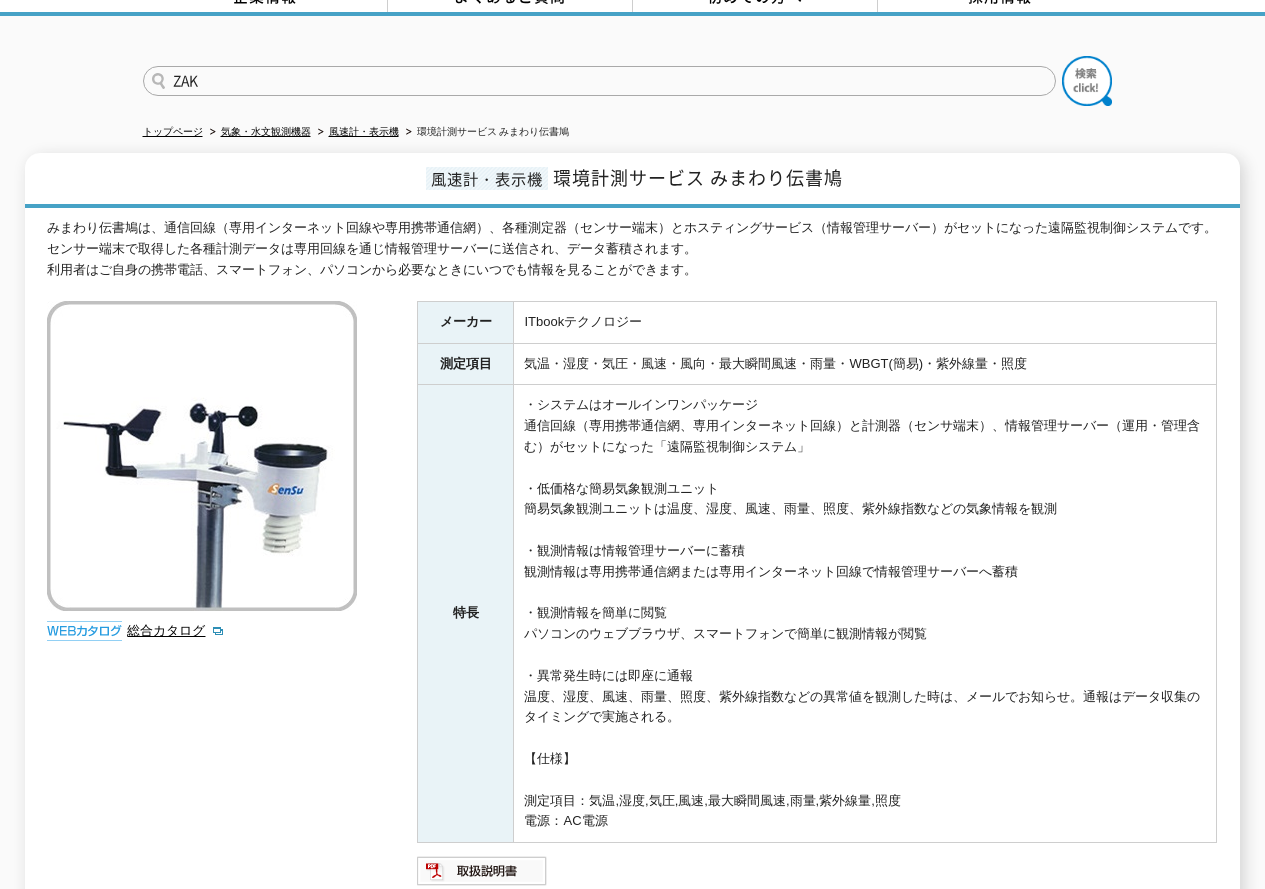 type on "ZAK" 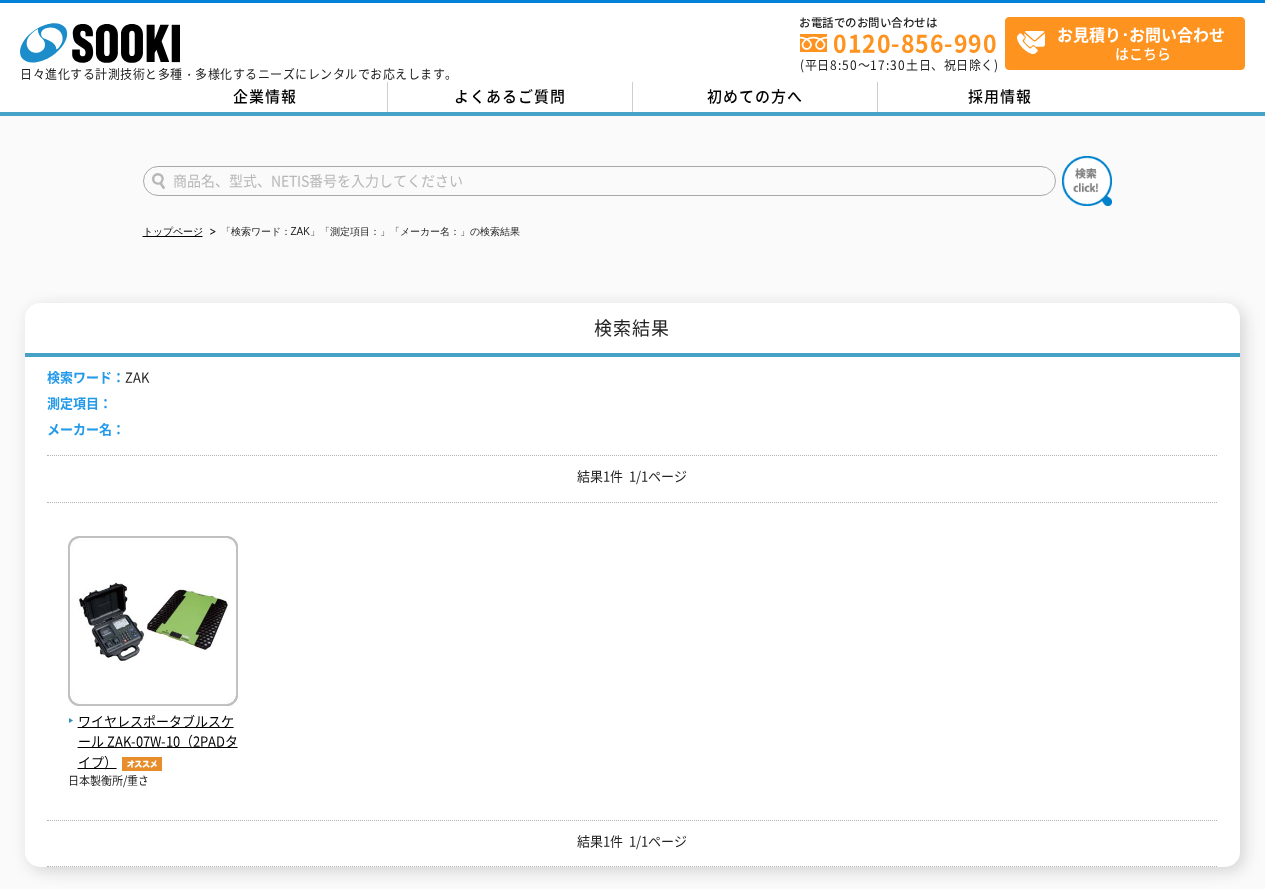 scroll, scrollTop: 273, scrollLeft: 0, axis: vertical 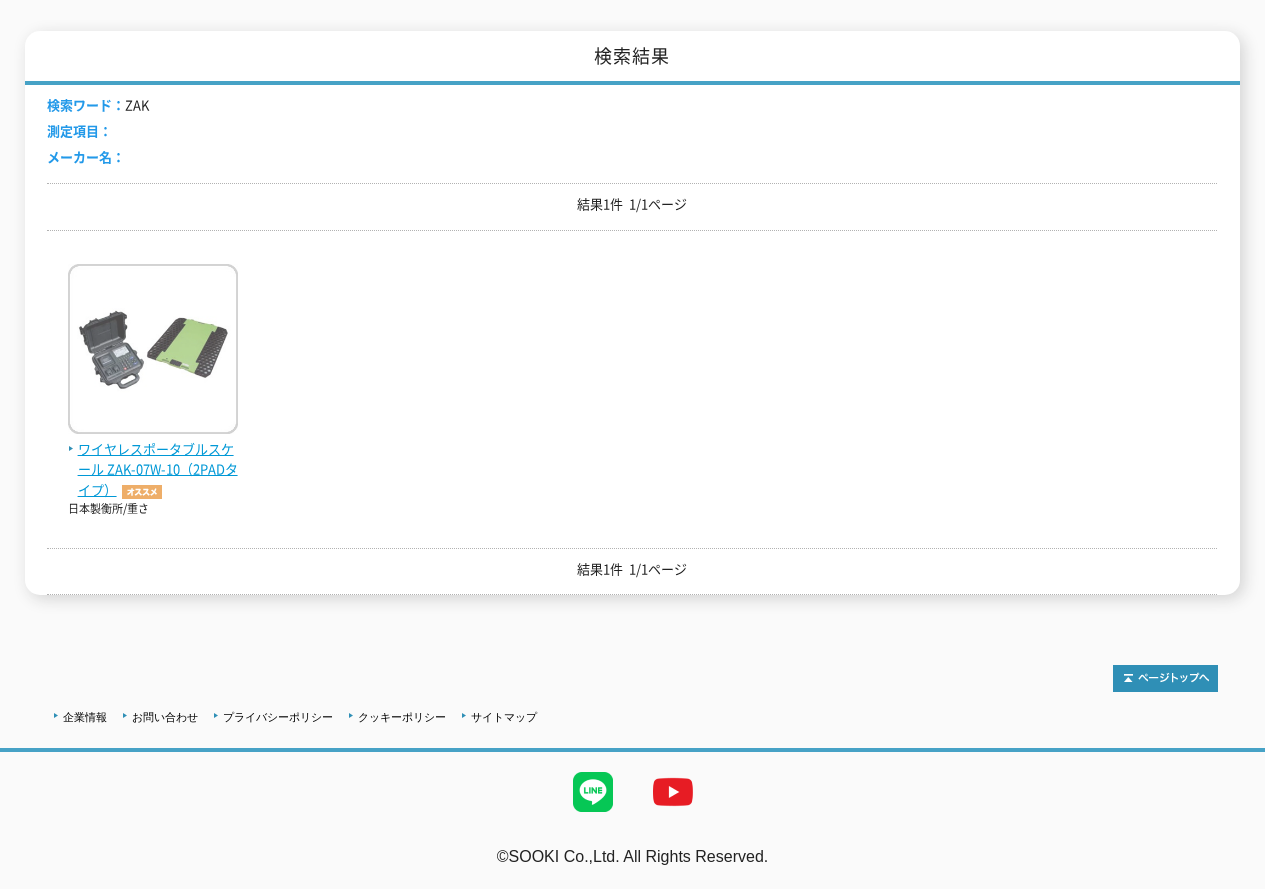 click at bounding box center [153, 351] 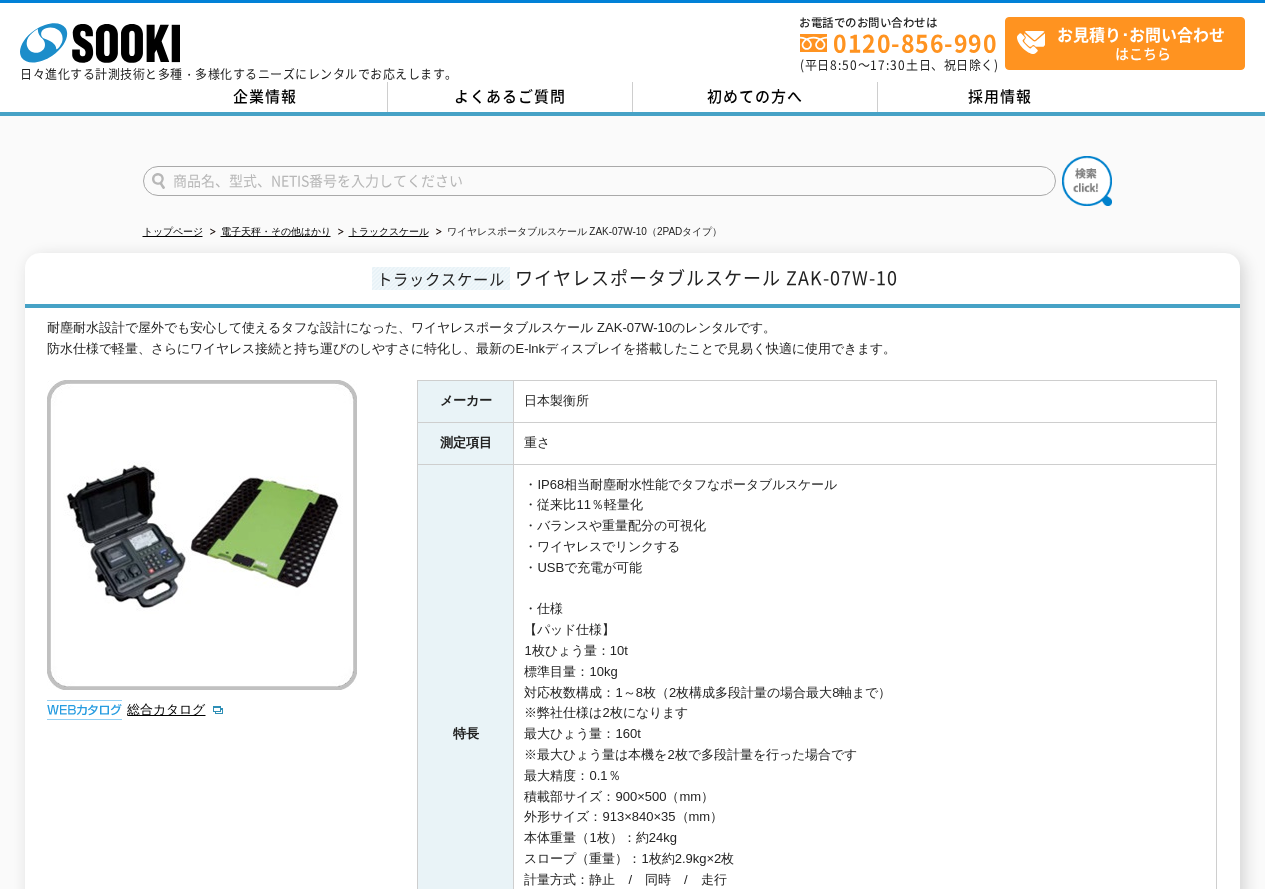scroll, scrollTop: 0, scrollLeft: 0, axis: both 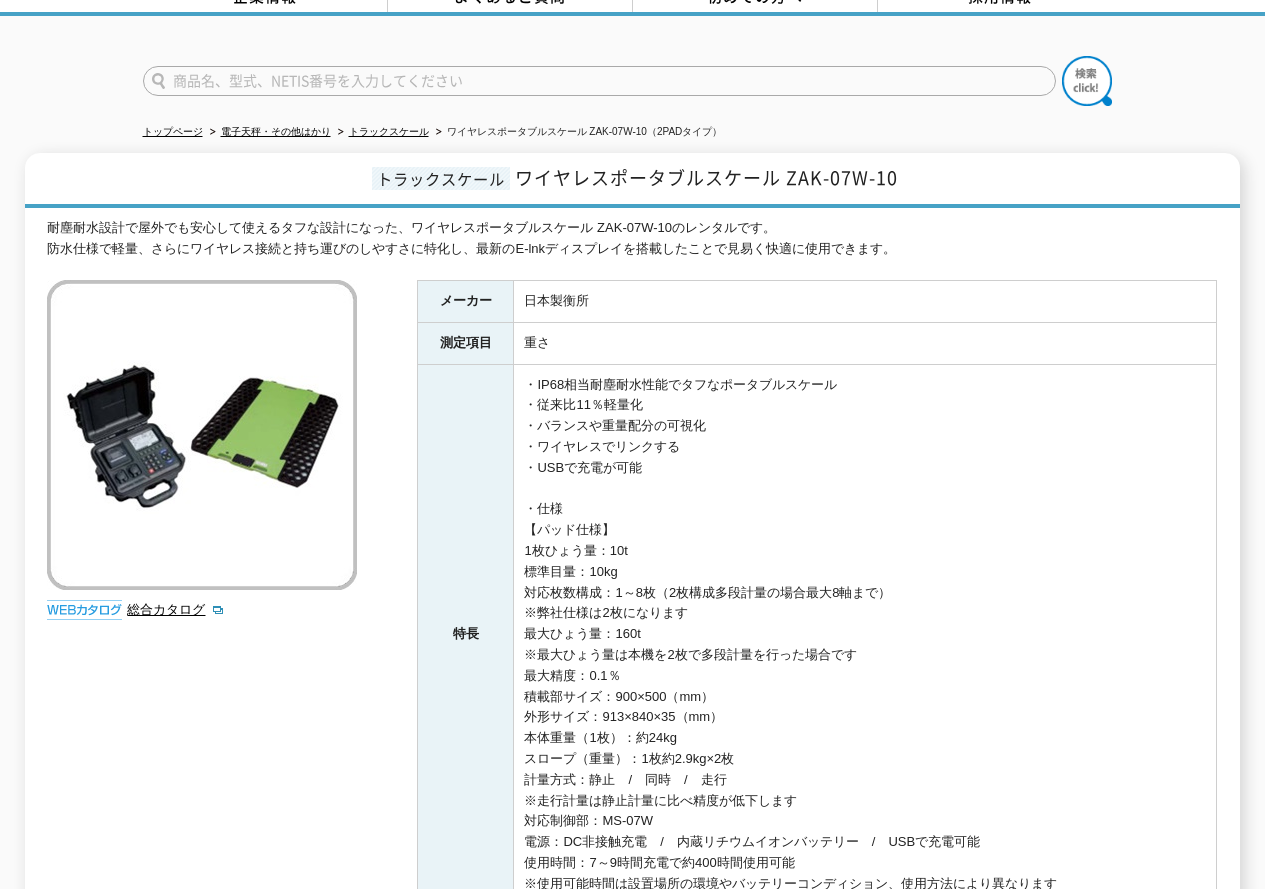 click at bounding box center (599, 81) 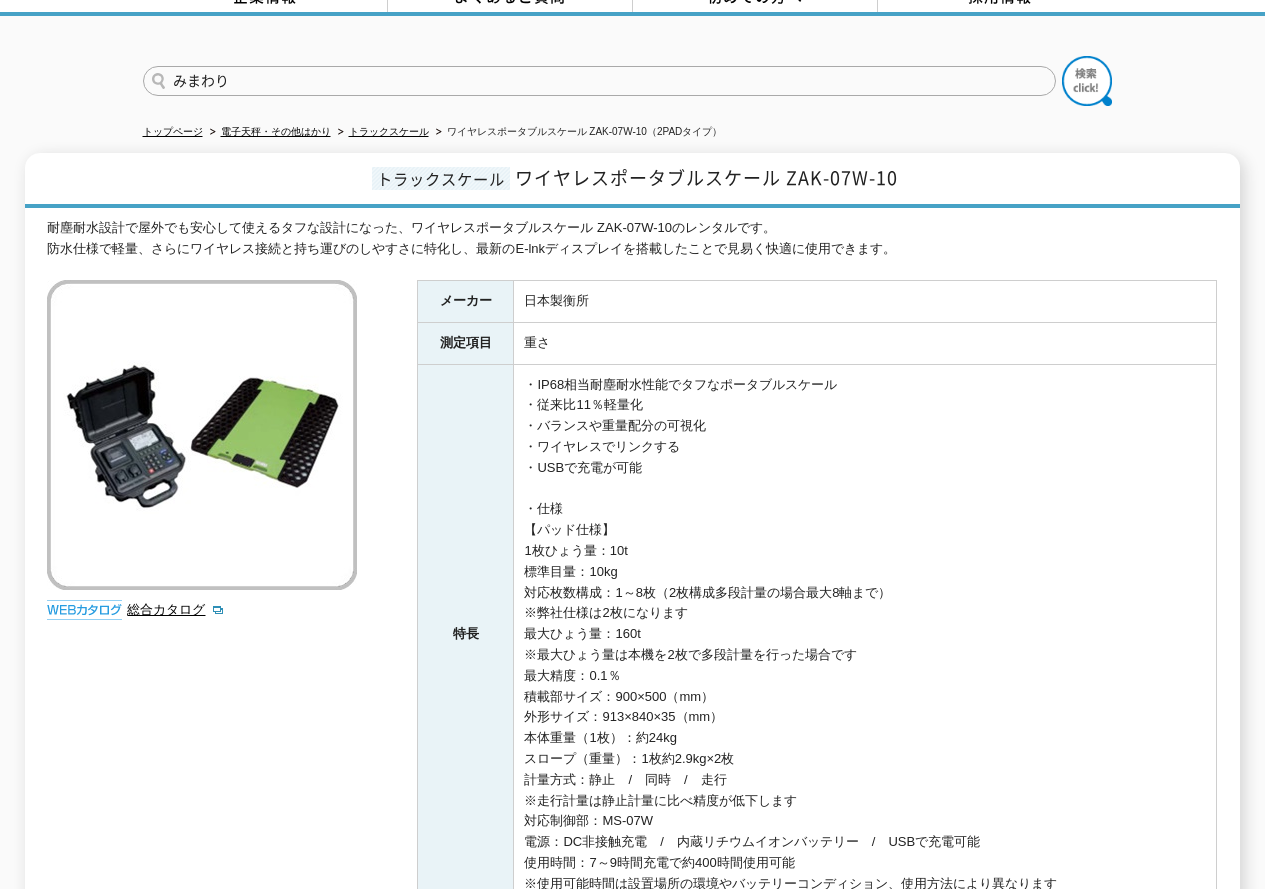 type on "みまわり" 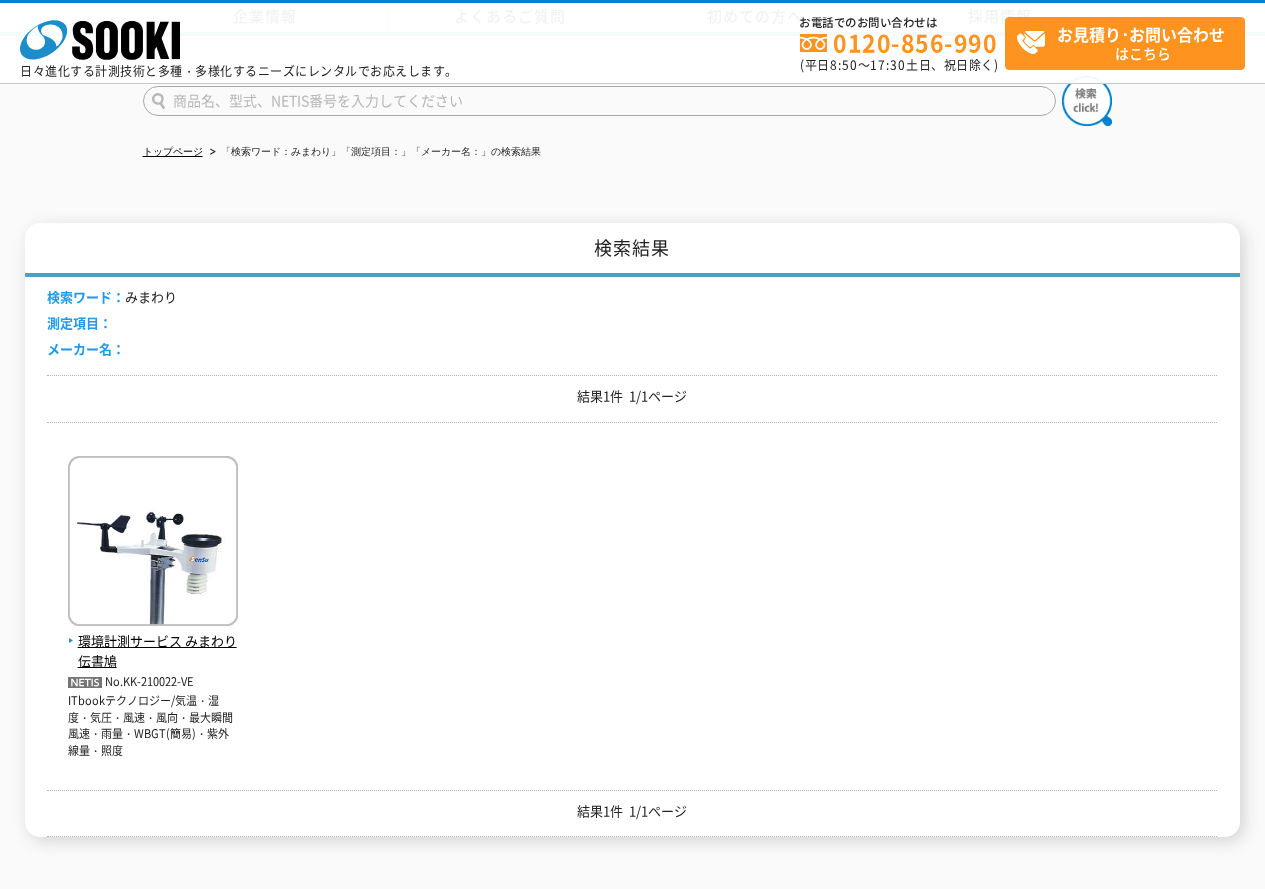 scroll, scrollTop: 243, scrollLeft: 0, axis: vertical 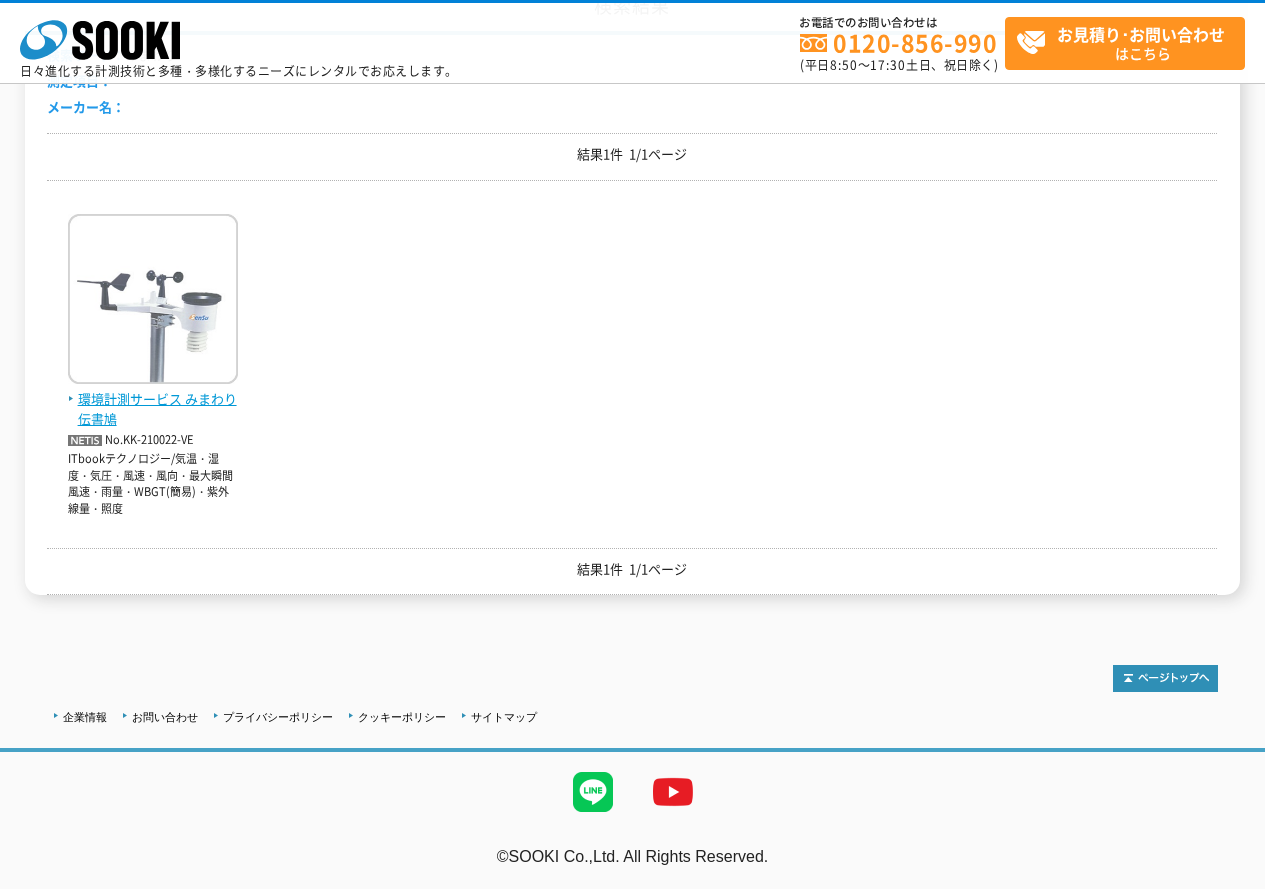 click at bounding box center [153, 301] 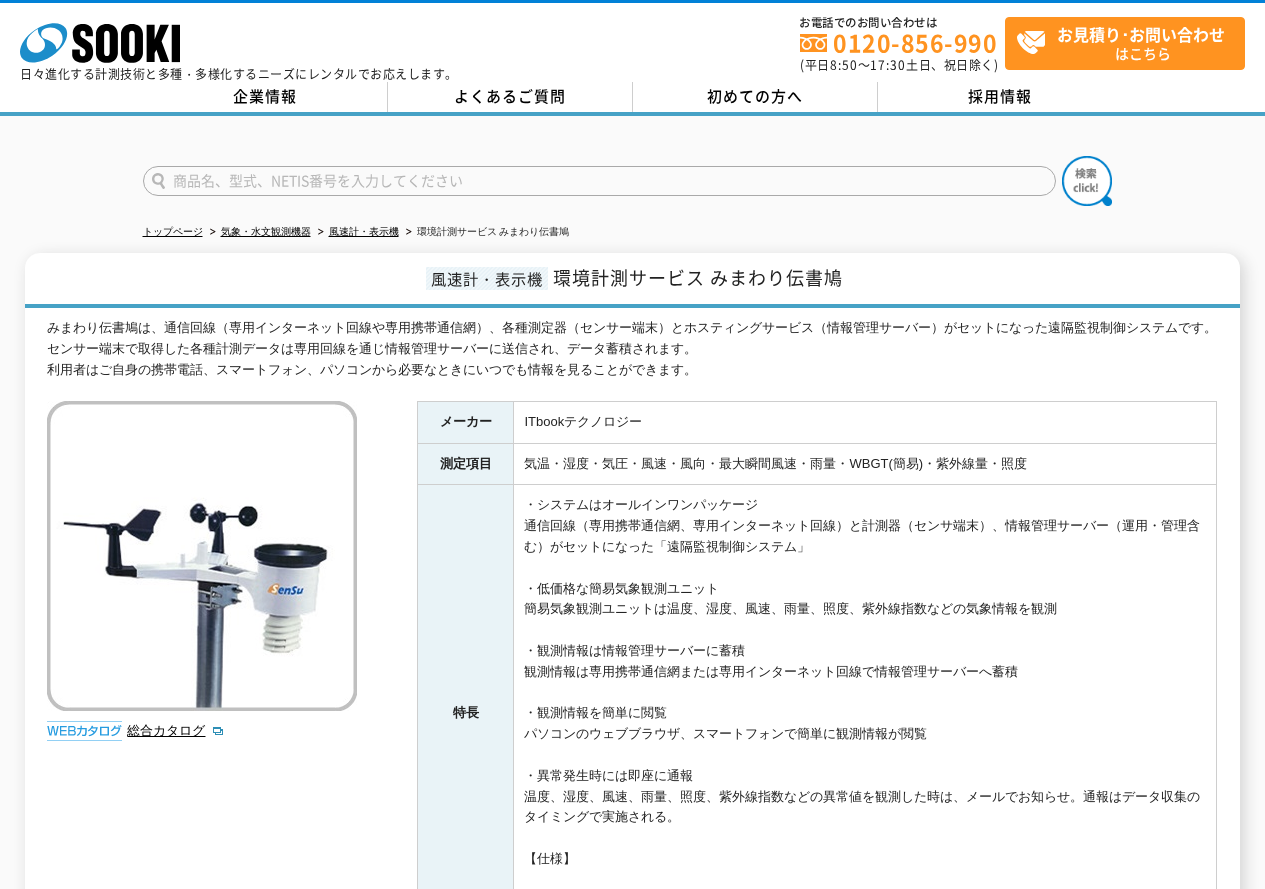 scroll, scrollTop: 0, scrollLeft: 0, axis: both 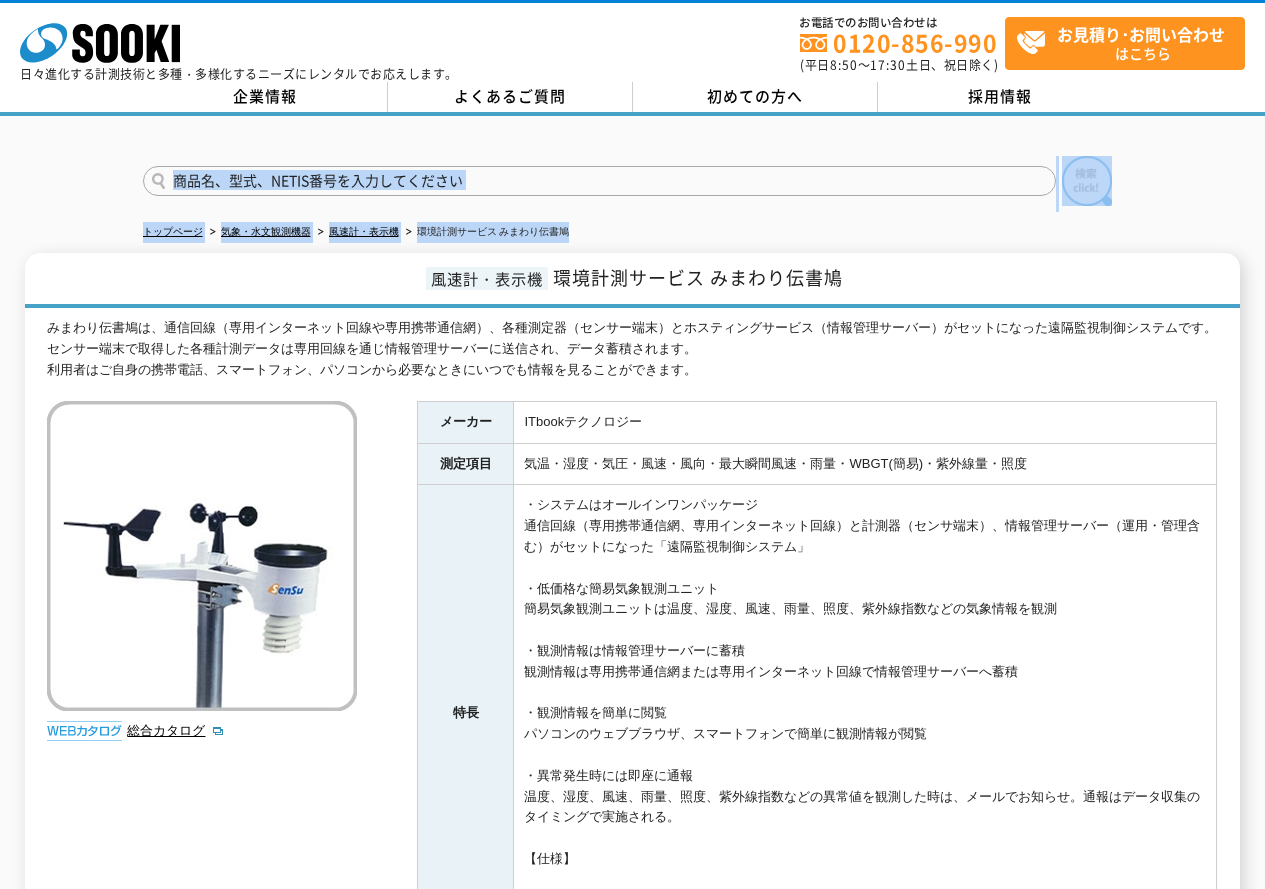drag, startPoint x: 788, startPoint y: 189, endPoint x: 794, endPoint y: 213, distance: 24.738634 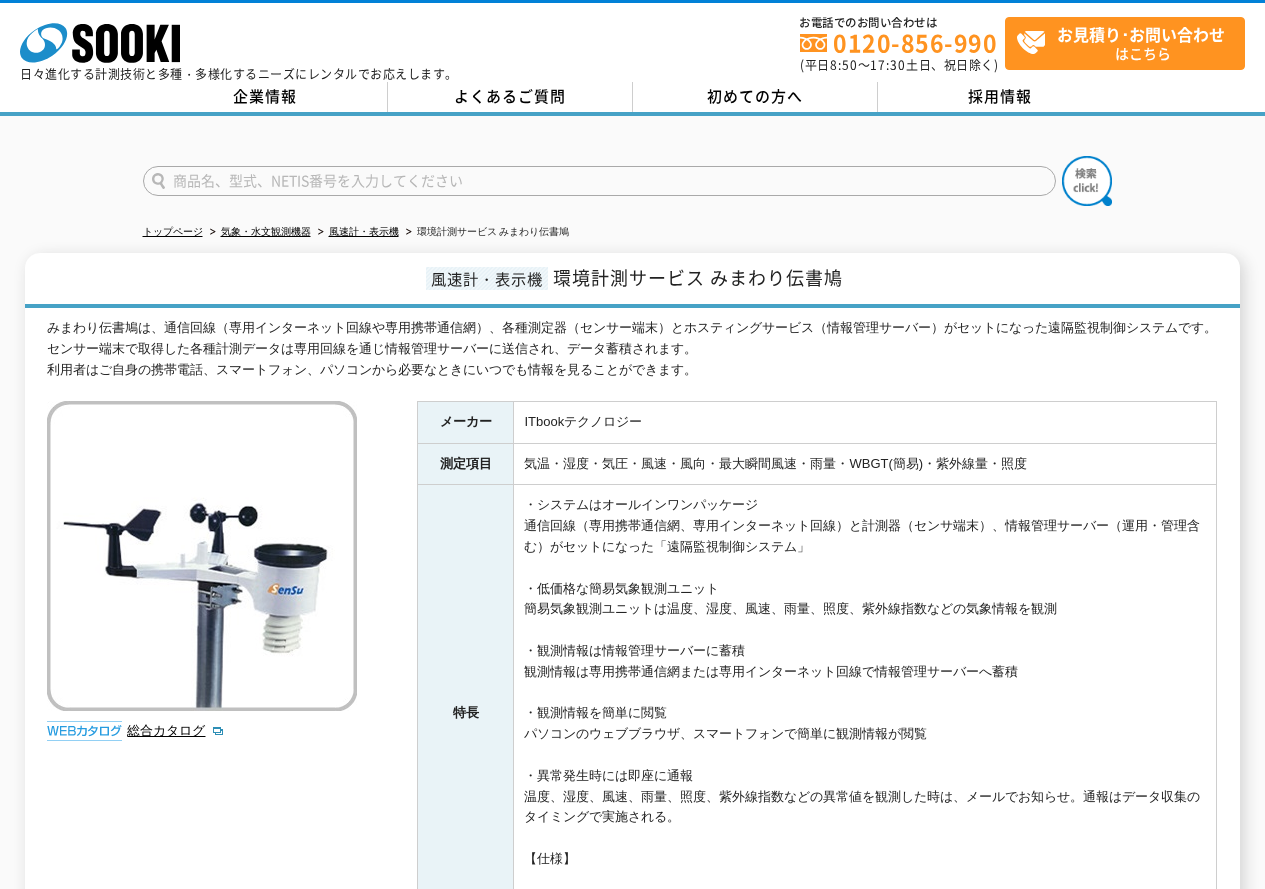 click on "トップページ
気象・水文観測機器
風速計・表示機
環境計測サービス みまわり伝書鳩
風速計・表示機 環境計測サービス みまわり伝書鳩
みまわり伝書鳩は、通信回線（専用インターネット回線や専用携帯通信網）、各種測定器（センサー端末）とホスティングサービス（情報管理サーバー）がセットになった遠隔監視制御システムです。
センサー端末で取得した各種計測データは専用回線を通じ情報管理サーバーに送信され、データ蓄積されます。
利用者はご自身の携帯電話、スマートフォン、パソコンから必要なときにいつでも情報を見ることができます。" at bounding box center (632, 642) 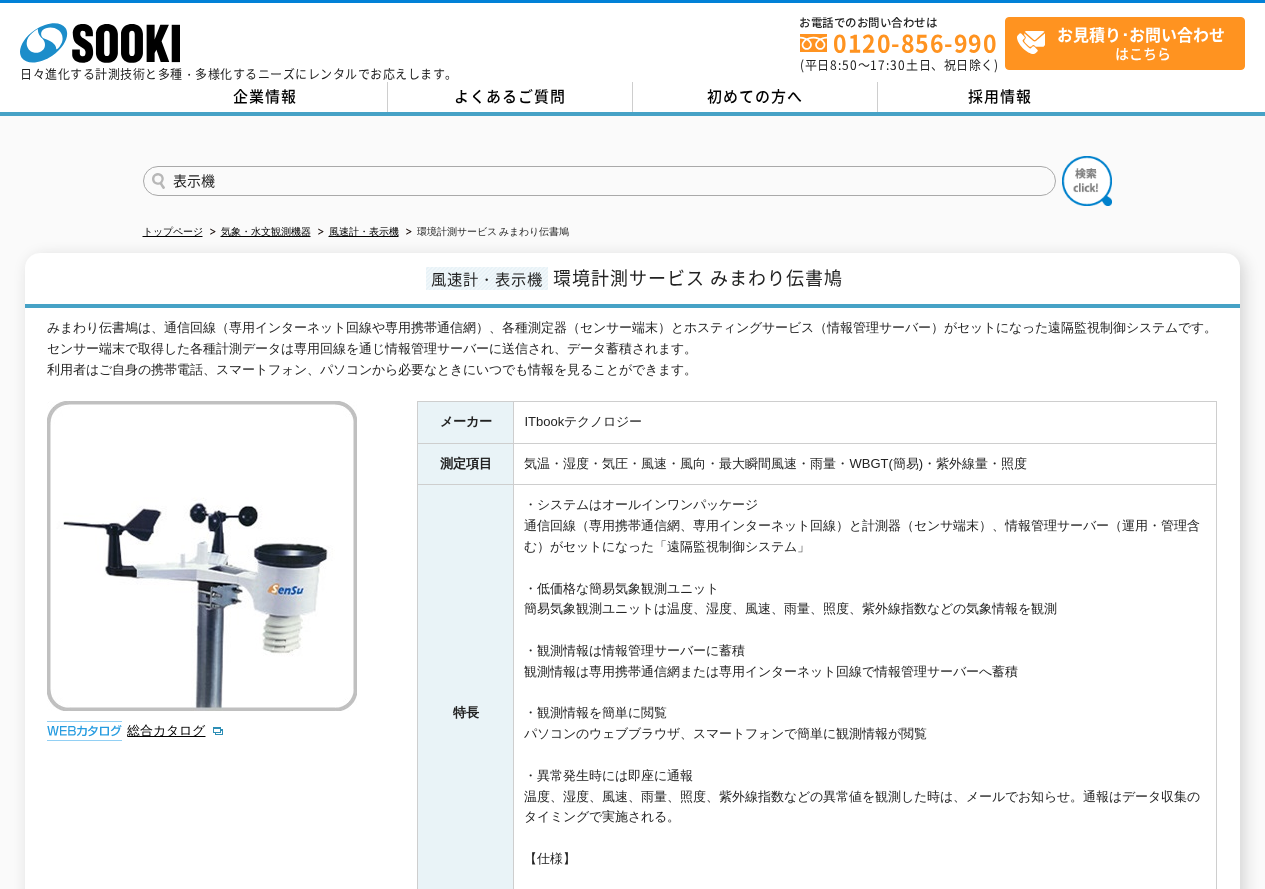 type on "表示機" 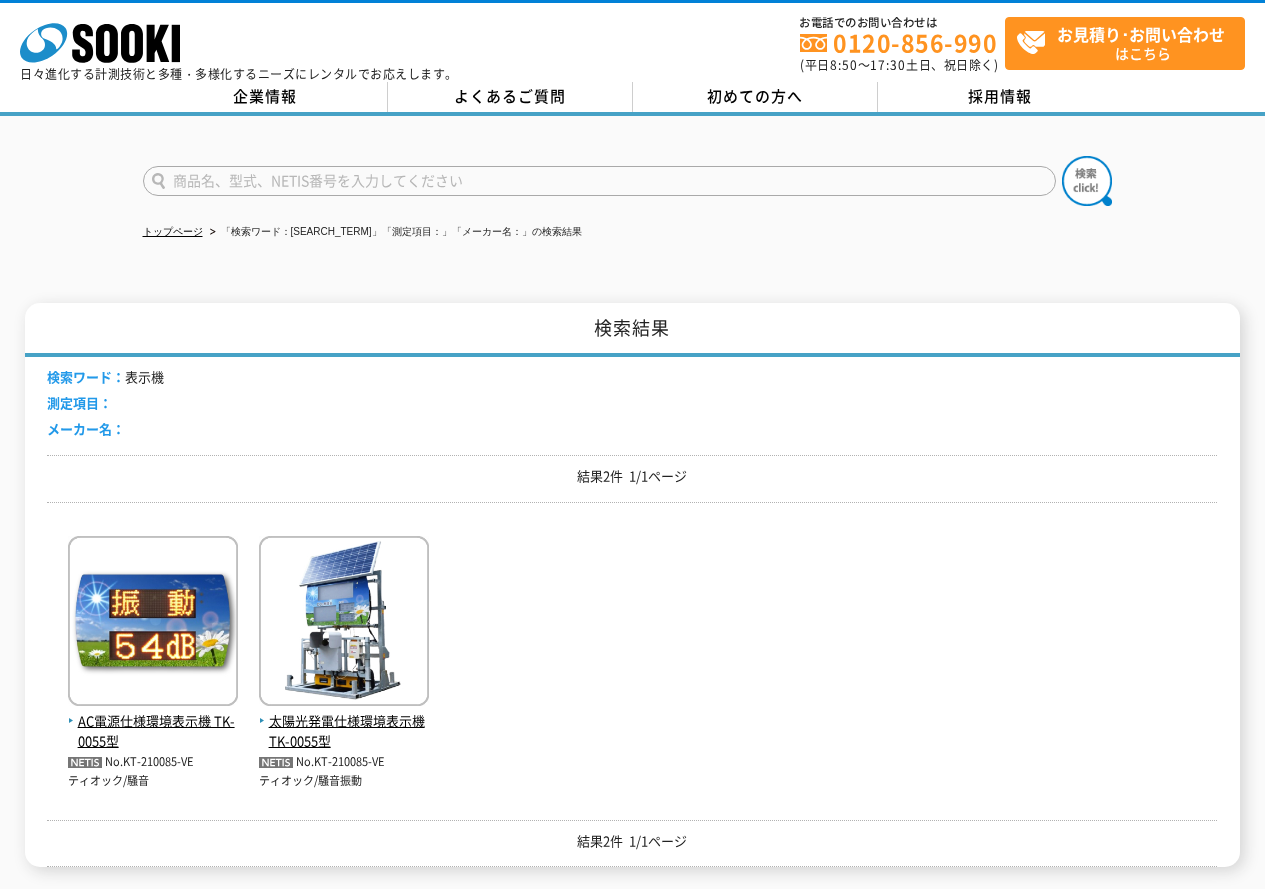 scroll, scrollTop: 0, scrollLeft: 0, axis: both 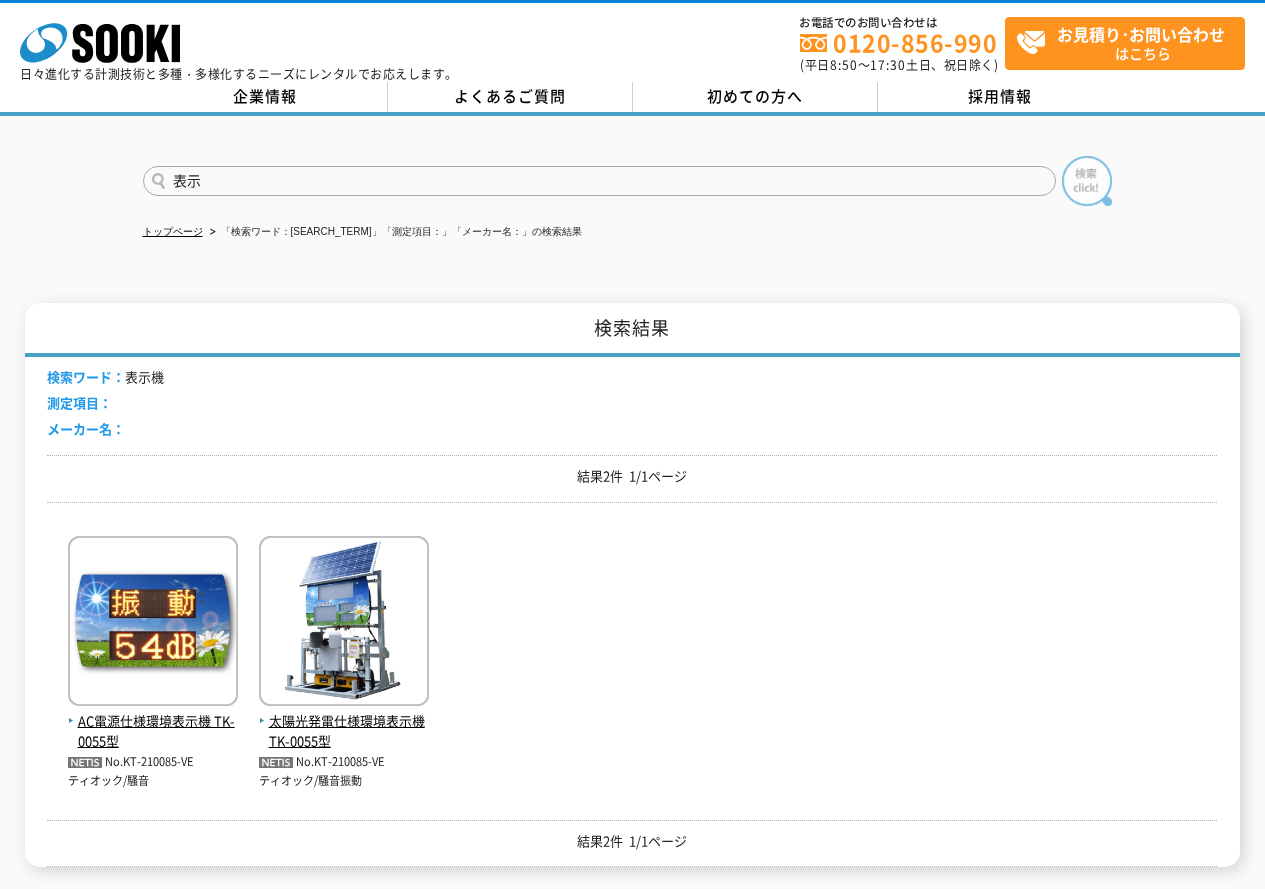 type on "表示" 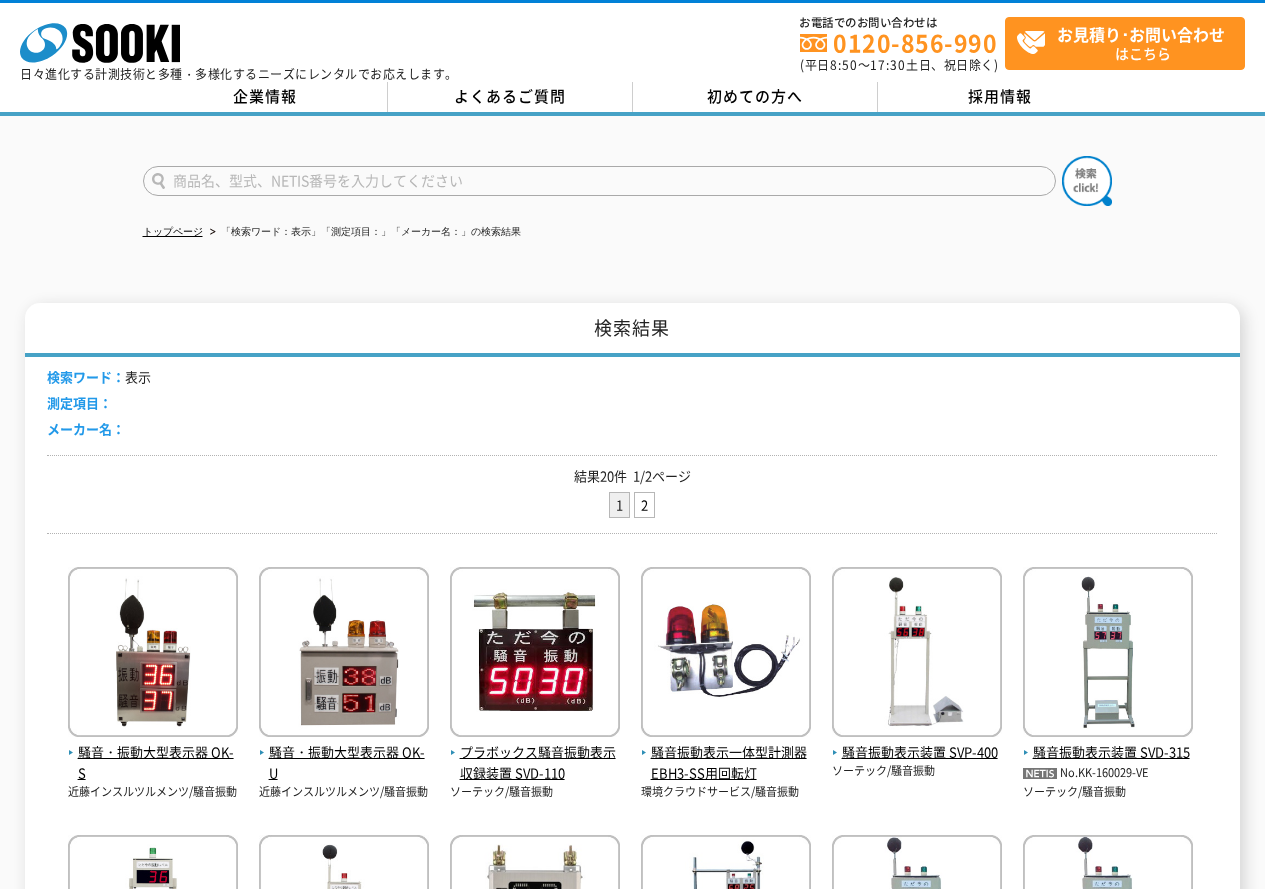 scroll, scrollTop: 0, scrollLeft: 0, axis: both 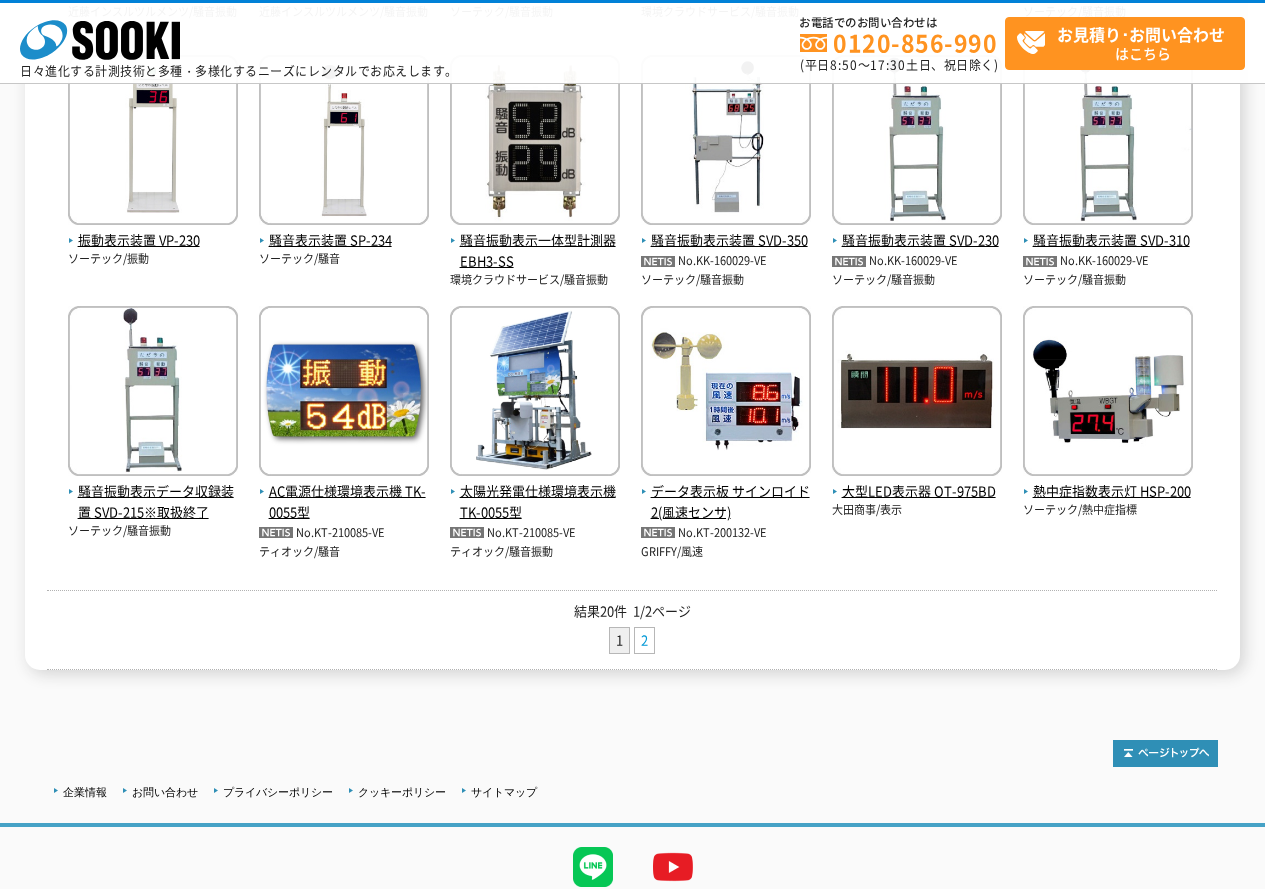 click on "2" at bounding box center [644, 640] 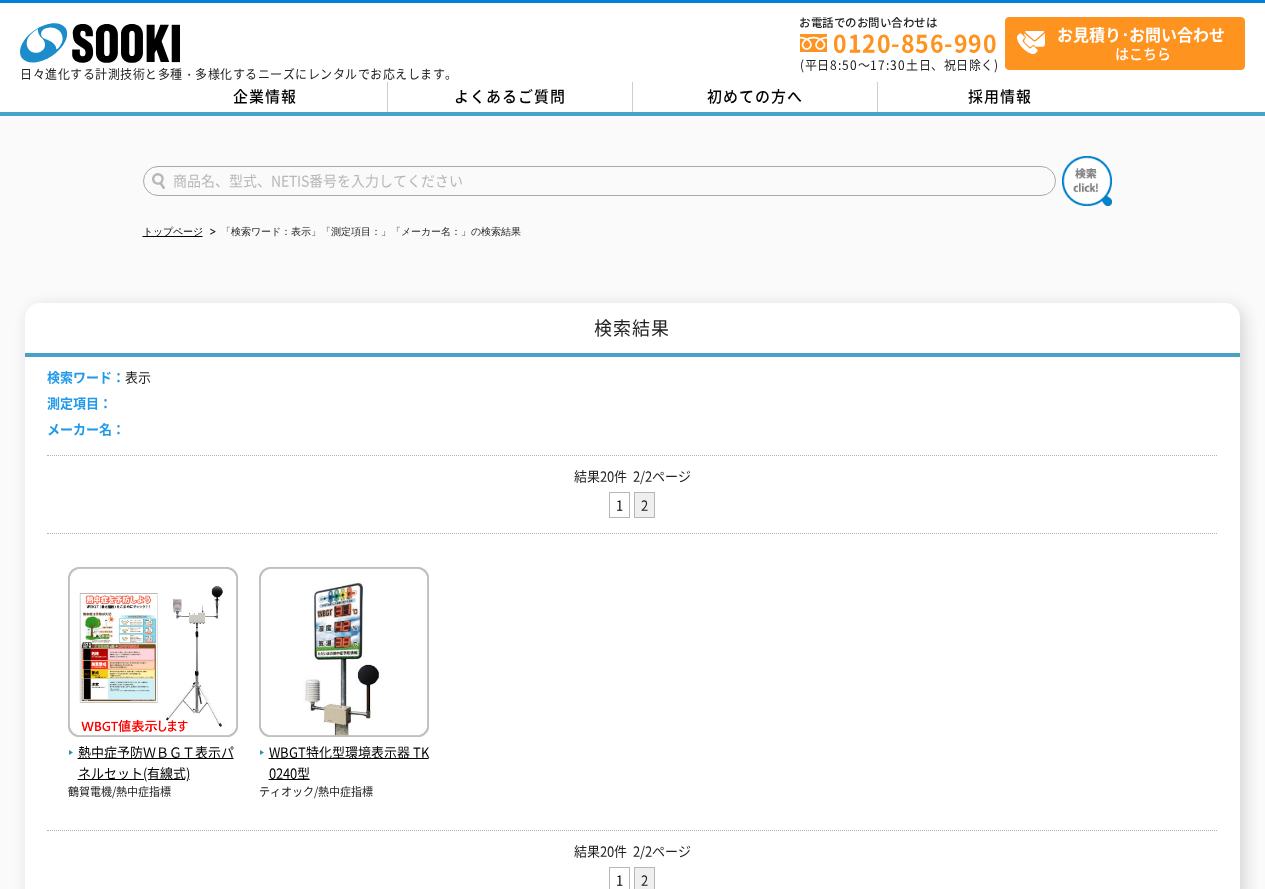 scroll, scrollTop: 0, scrollLeft: 0, axis: both 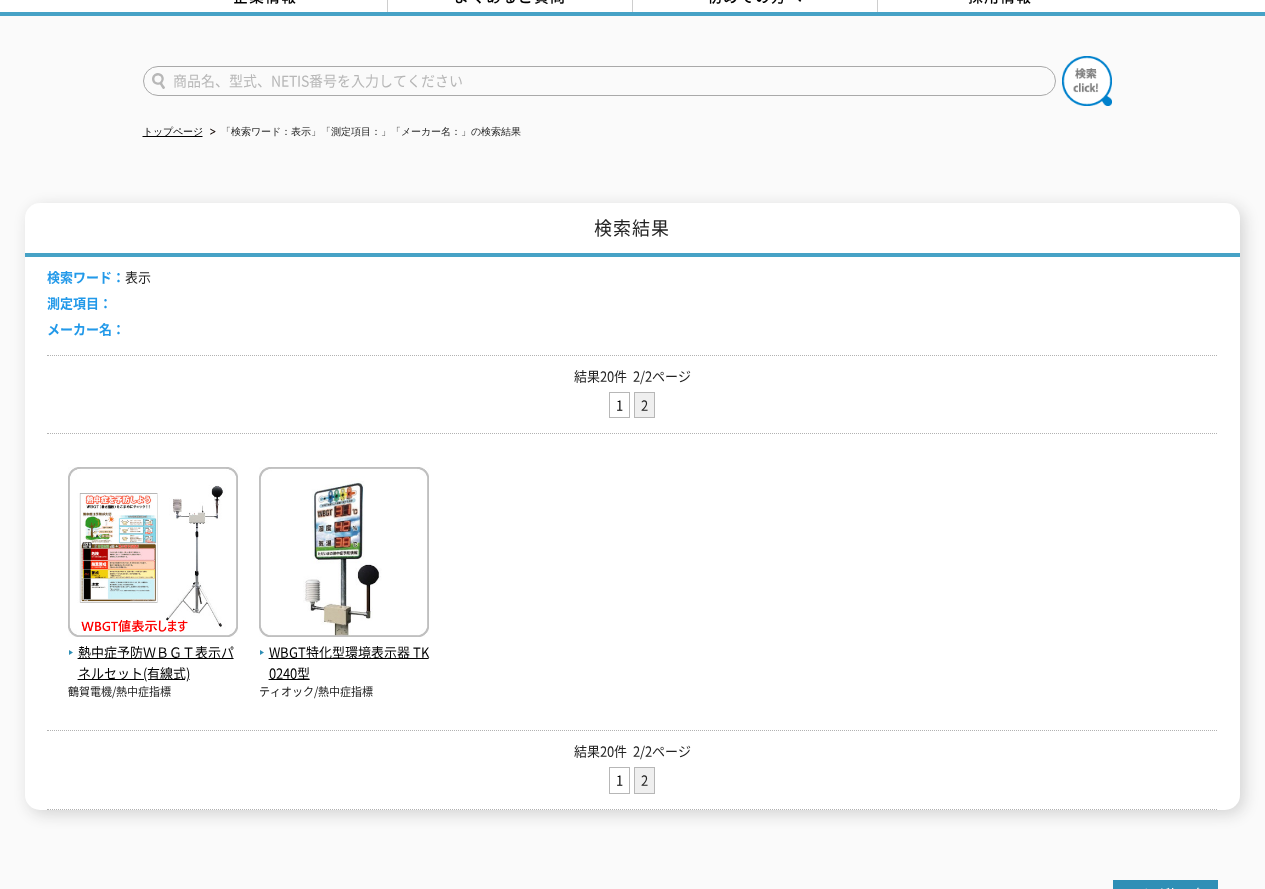 drag, startPoint x: 604, startPoint y: 782, endPoint x: 607, endPoint y: 772, distance: 10.440307 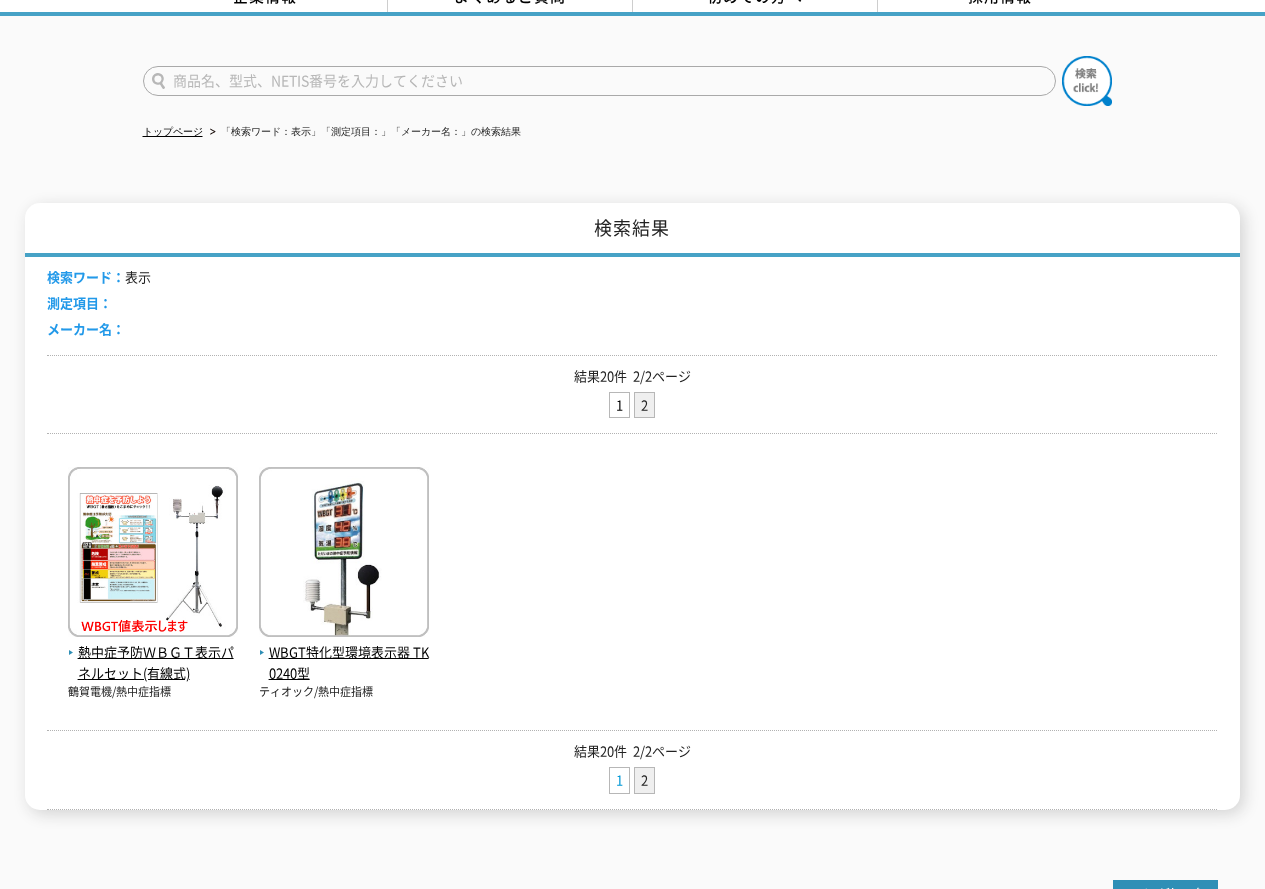click on "1" at bounding box center (619, 780) 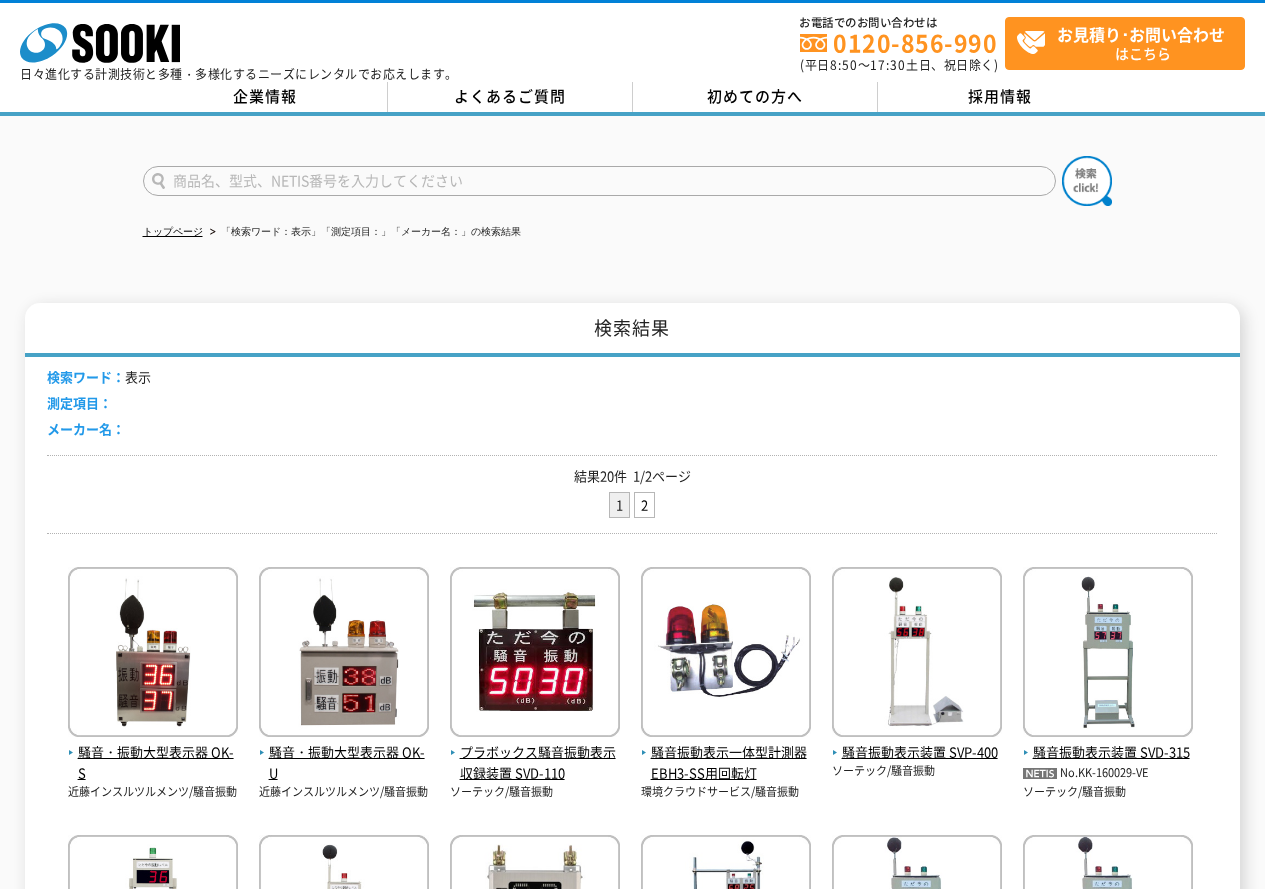 scroll, scrollTop: 0, scrollLeft: 0, axis: both 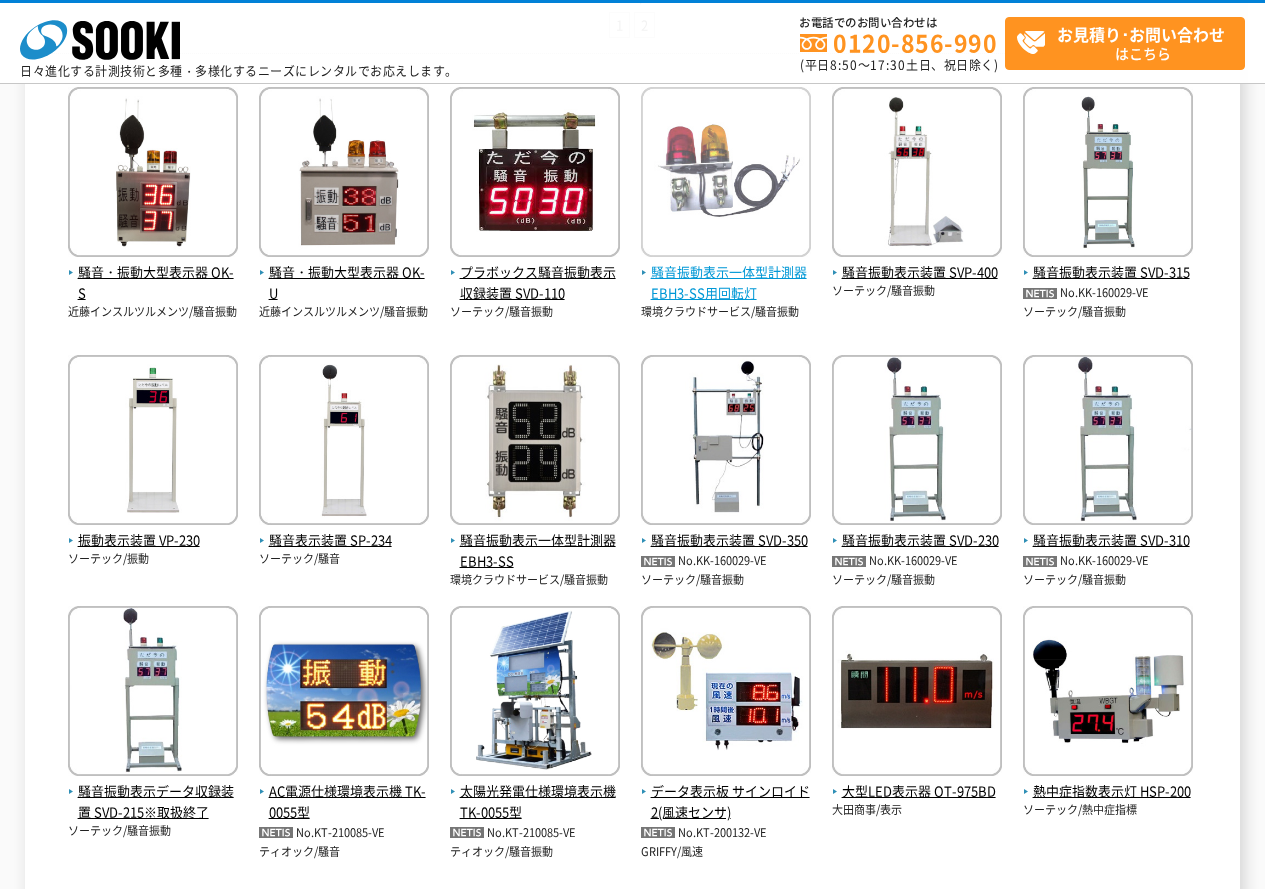 click at bounding box center [726, 174] 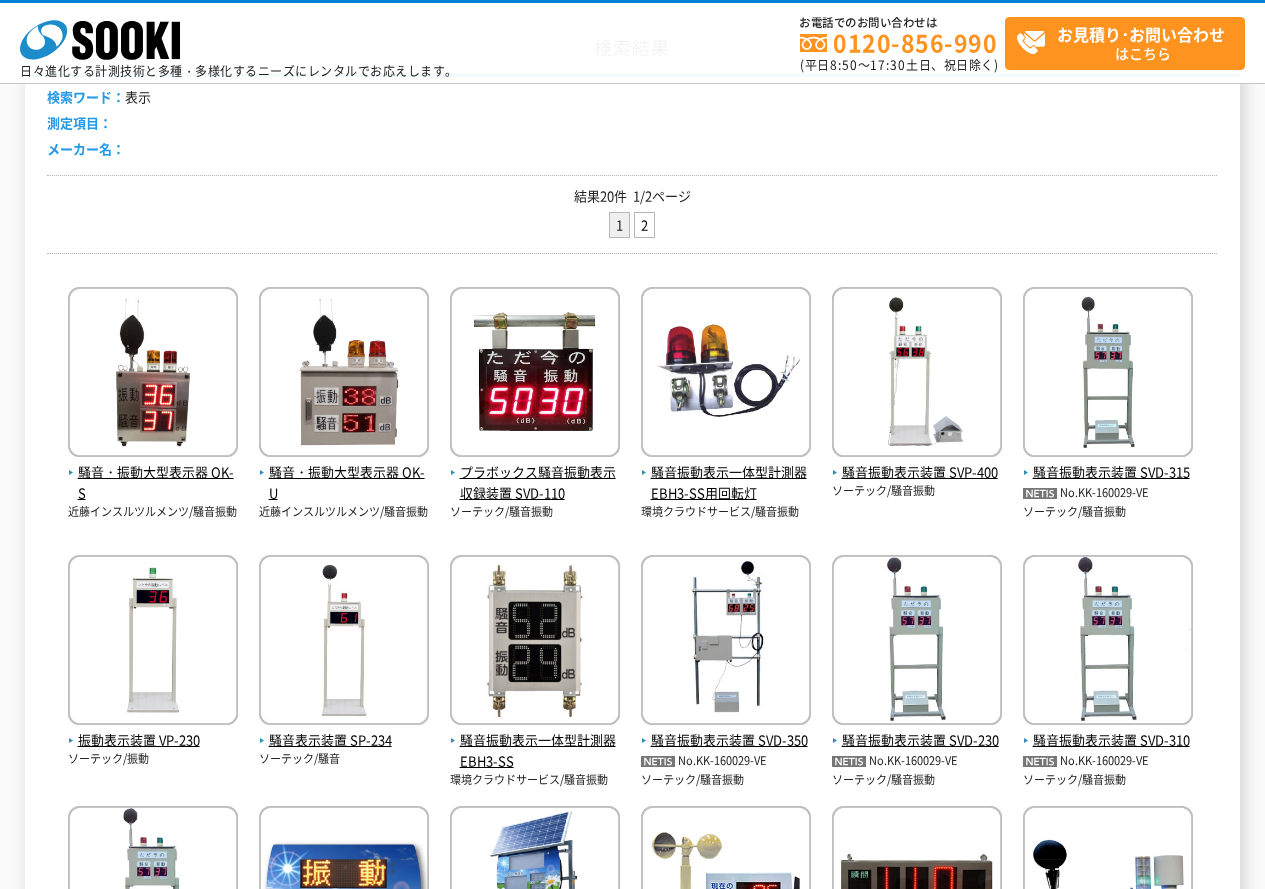 scroll, scrollTop: 100, scrollLeft: 0, axis: vertical 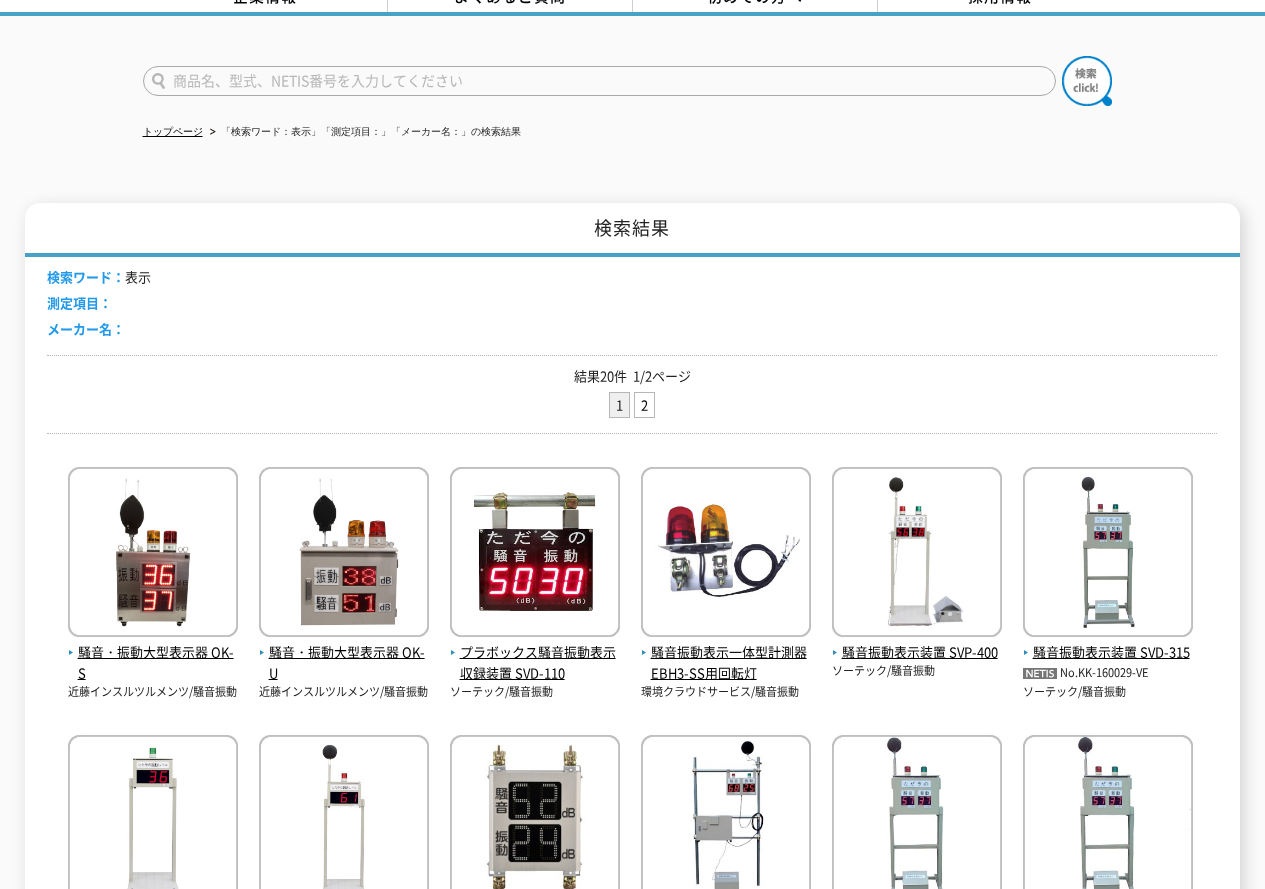 click at bounding box center (599, 81) 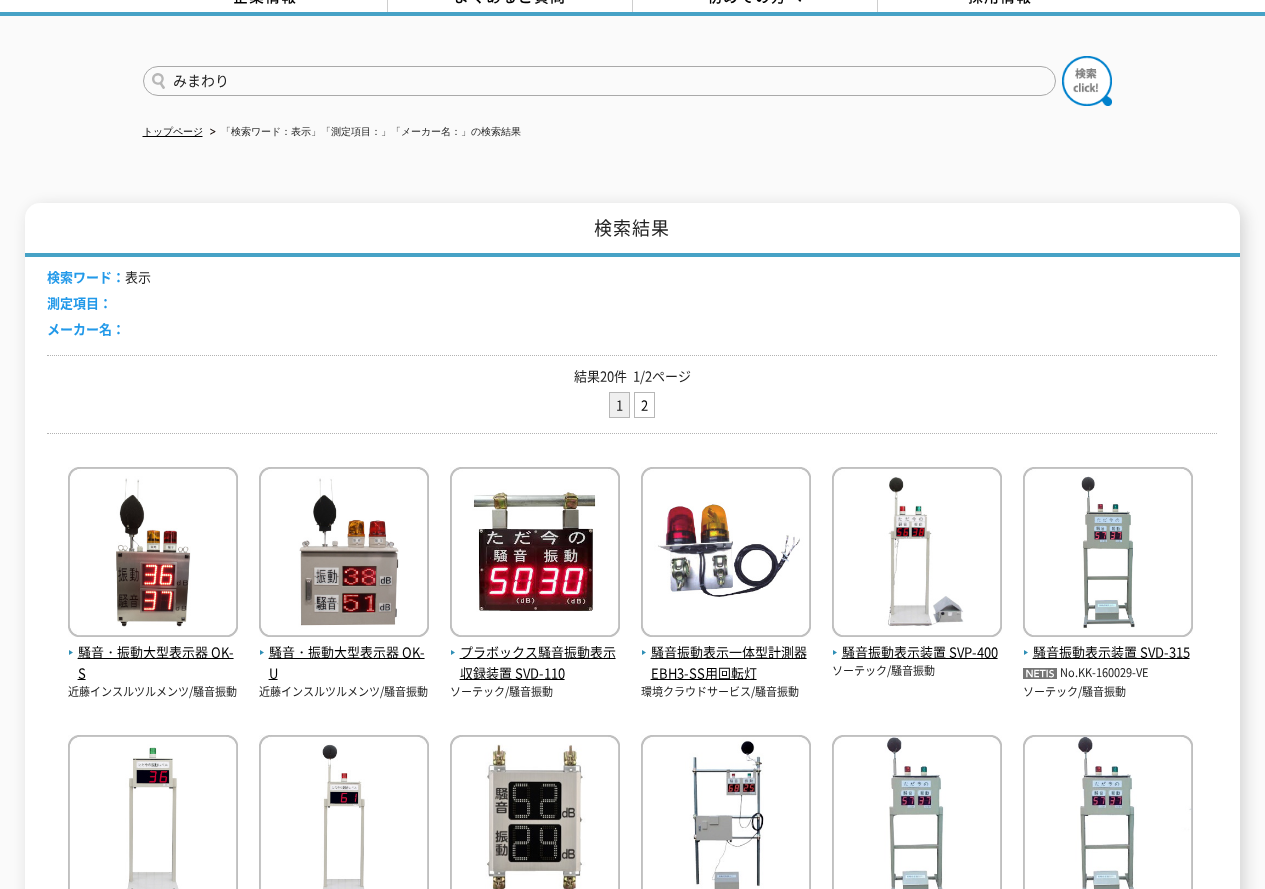 type on "みまわり" 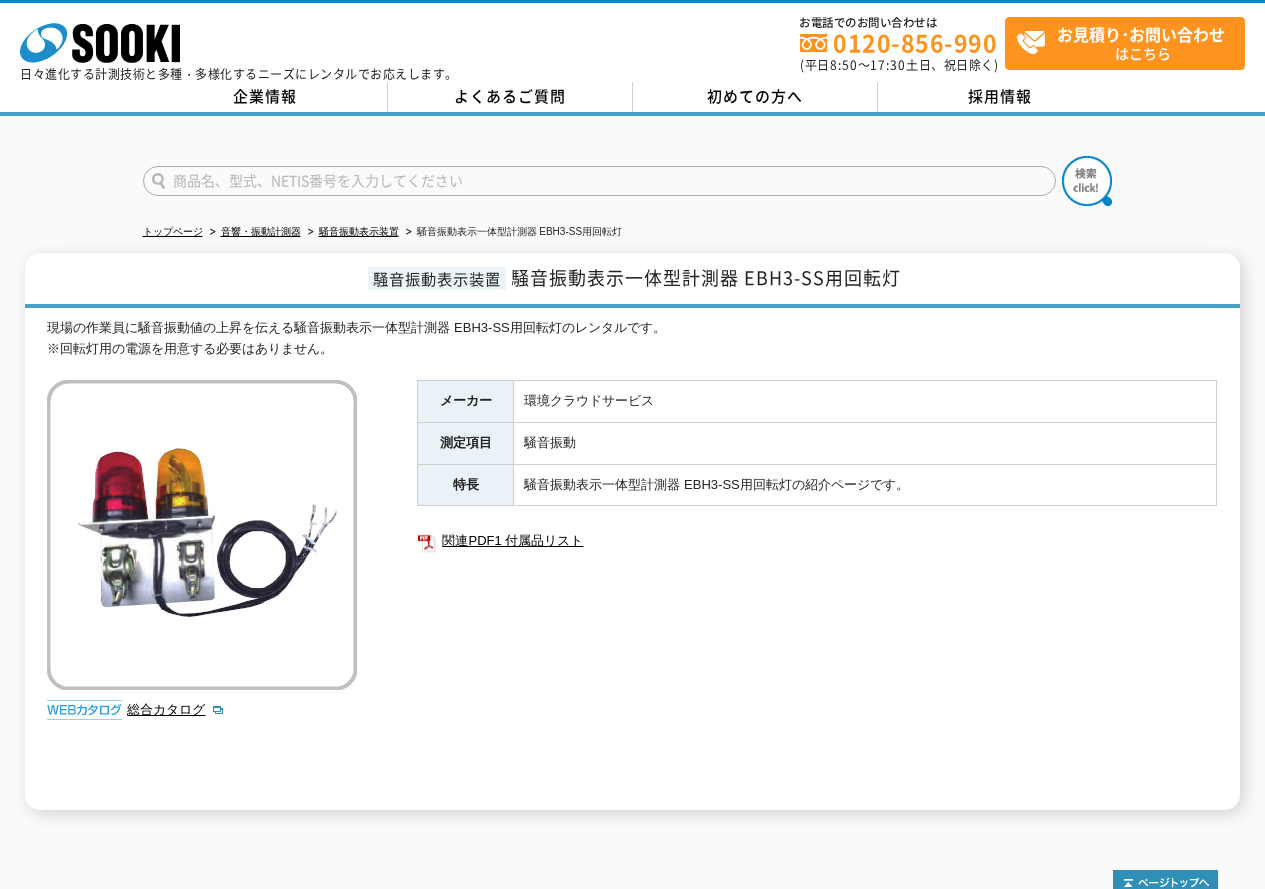 scroll, scrollTop: 0, scrollLeft: 0, axis: both 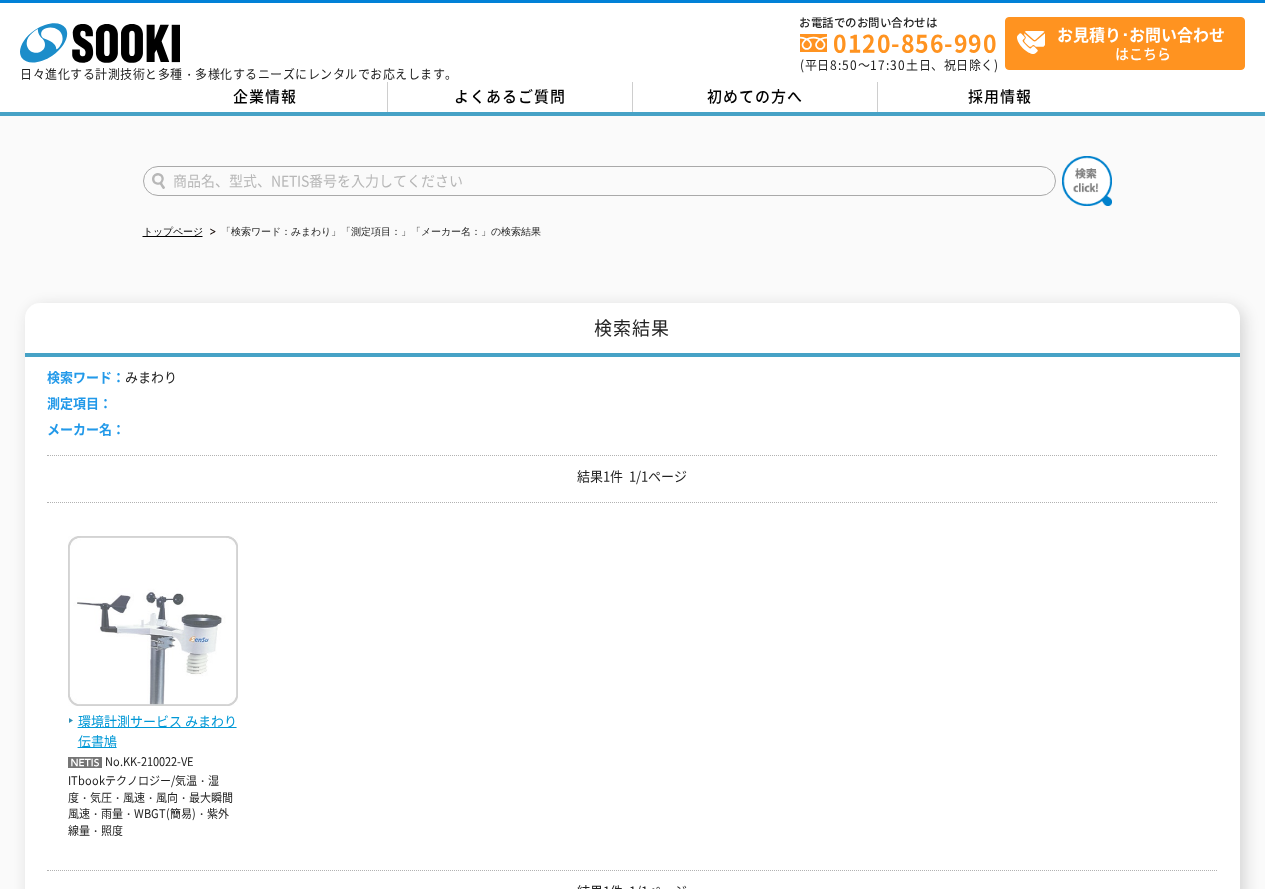 click at bounding box center [153, 623] 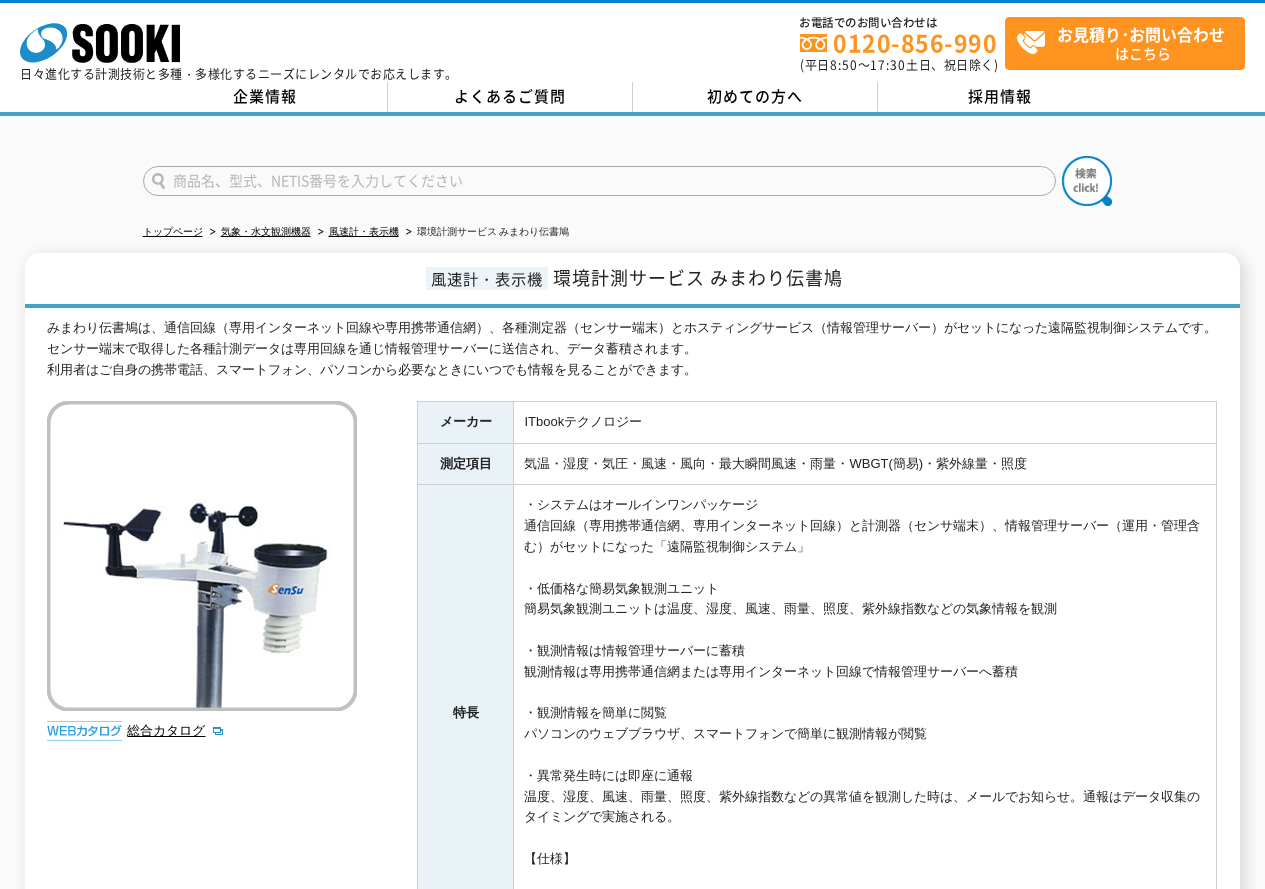 scroll, scrollTop: 0, scrollLeft: 0, axis: both 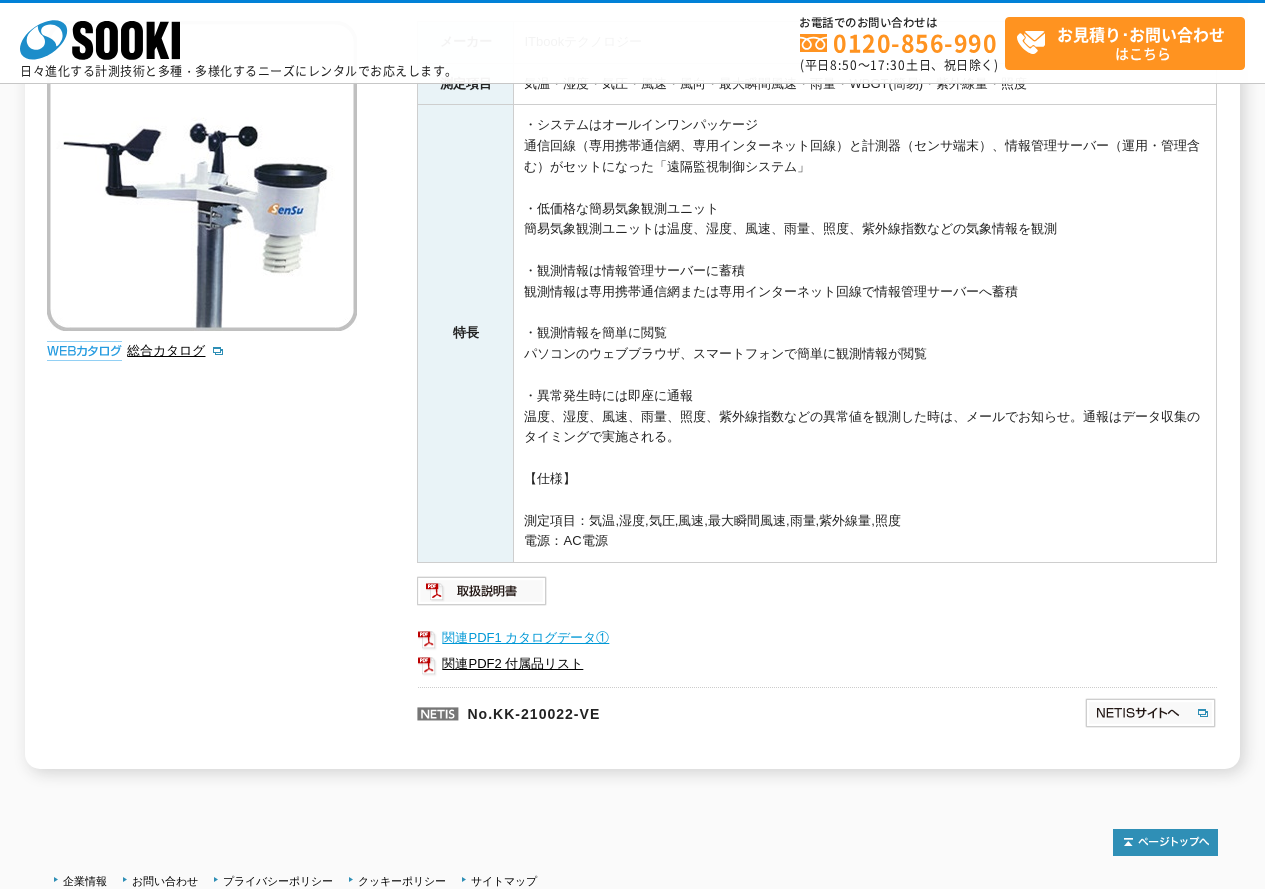 click on "関連PDF1 カタログデータ①" at bounding box center [817, 638] 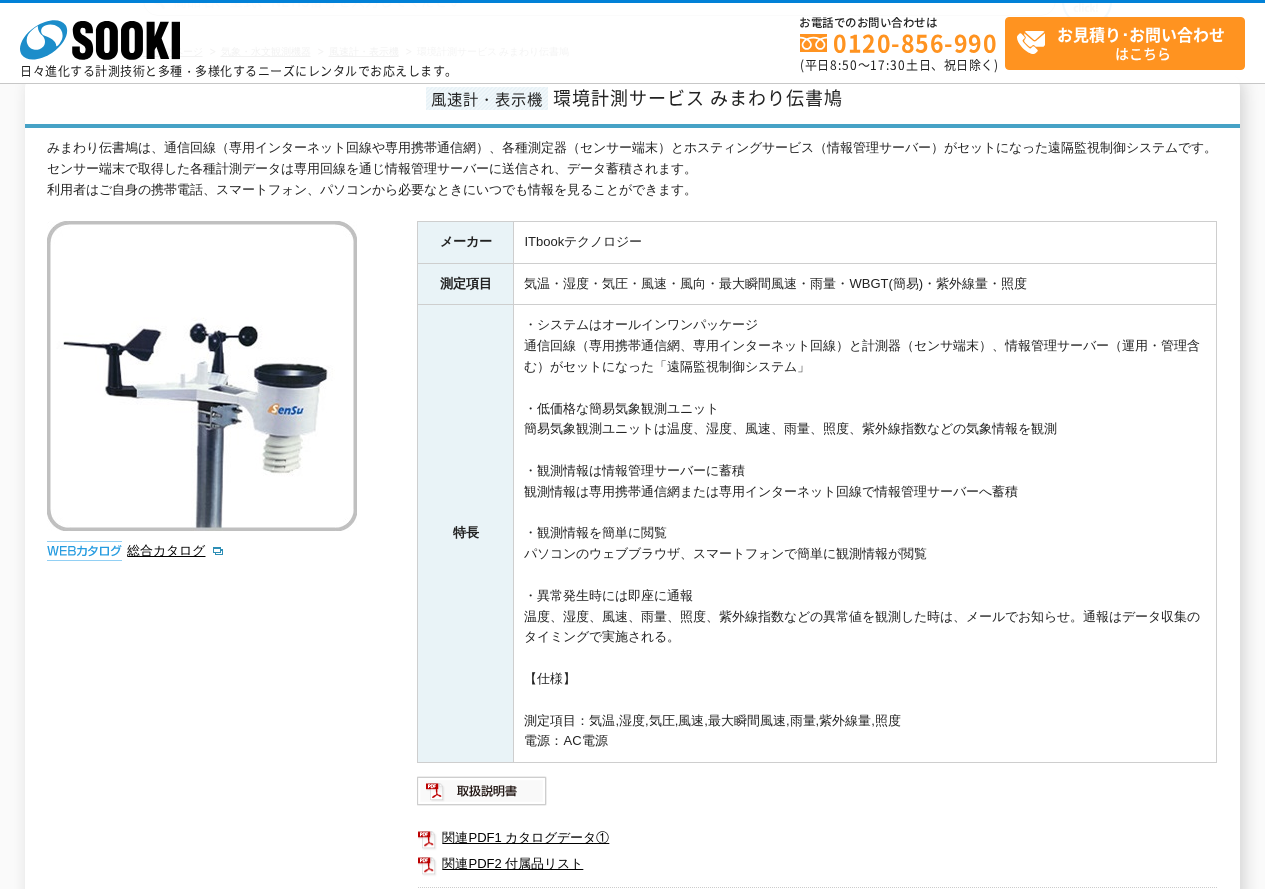 scroll, scrollTop: 0, scrollLeft: 0, axis: both 